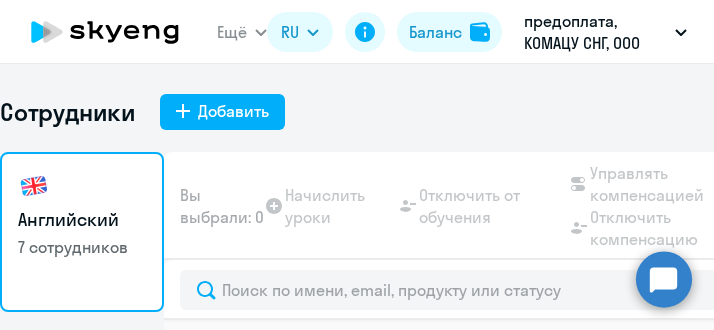 select on "30" 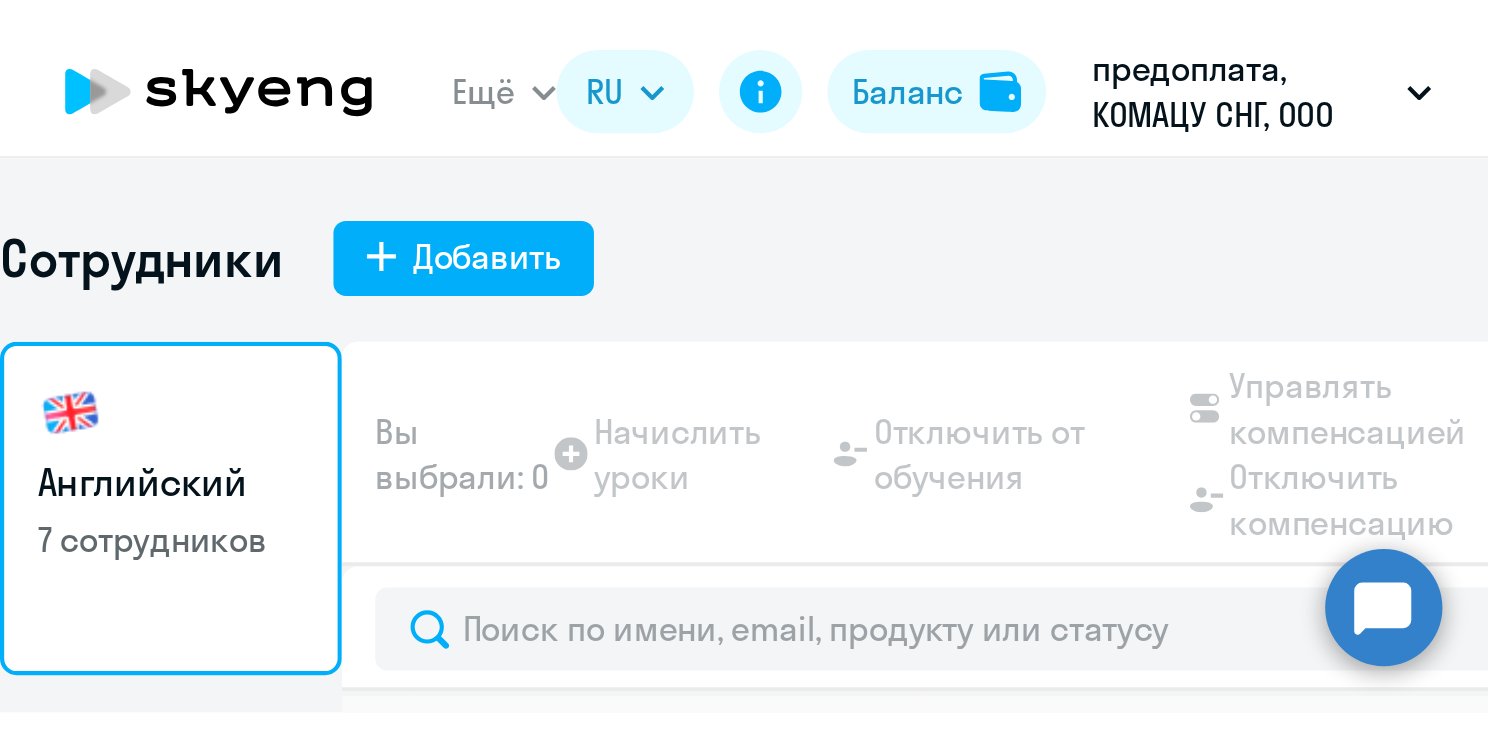 scroll, scrollTop: 0, scrollLeft: 0, axis: both 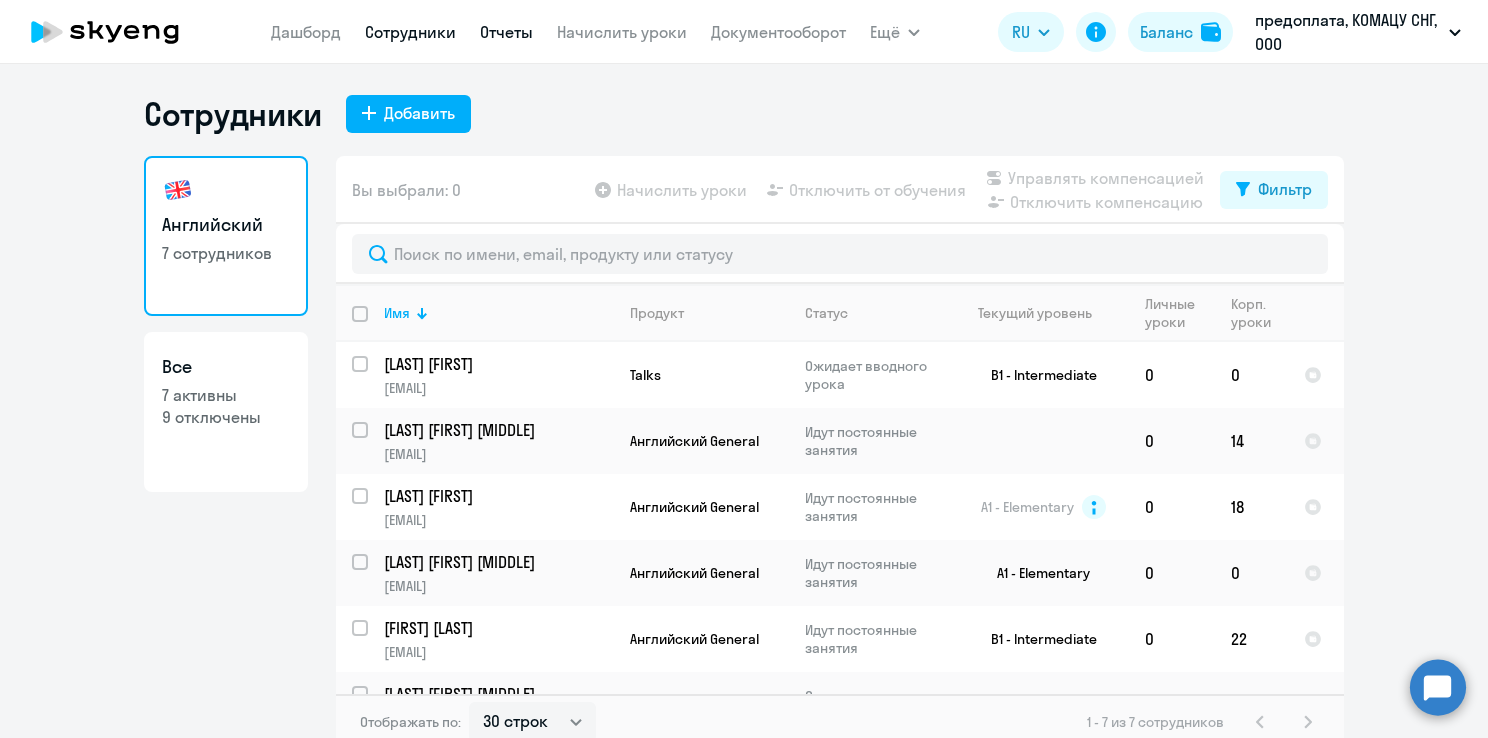 click on "Отчеты" at bounding box center [506, 32] 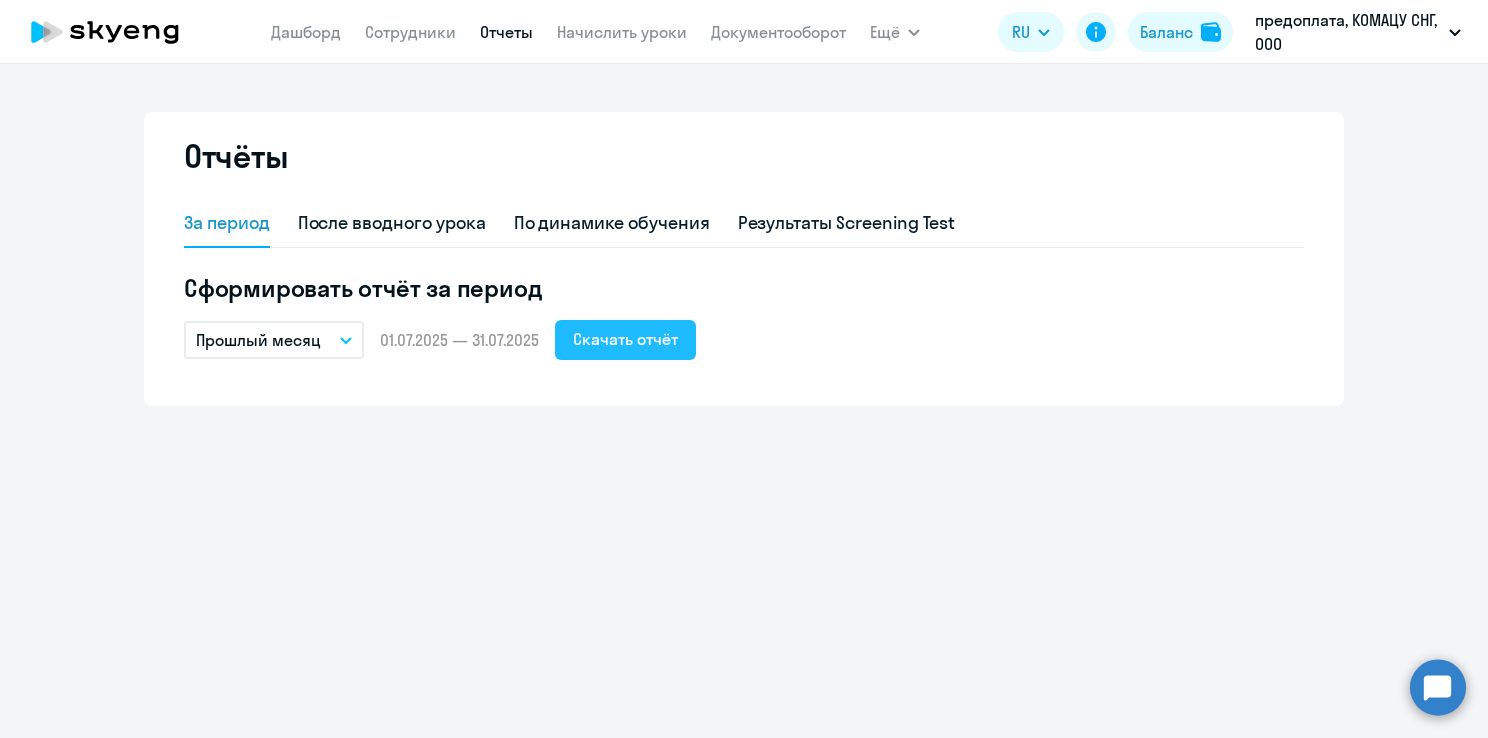 click on "Скачать отчёт" 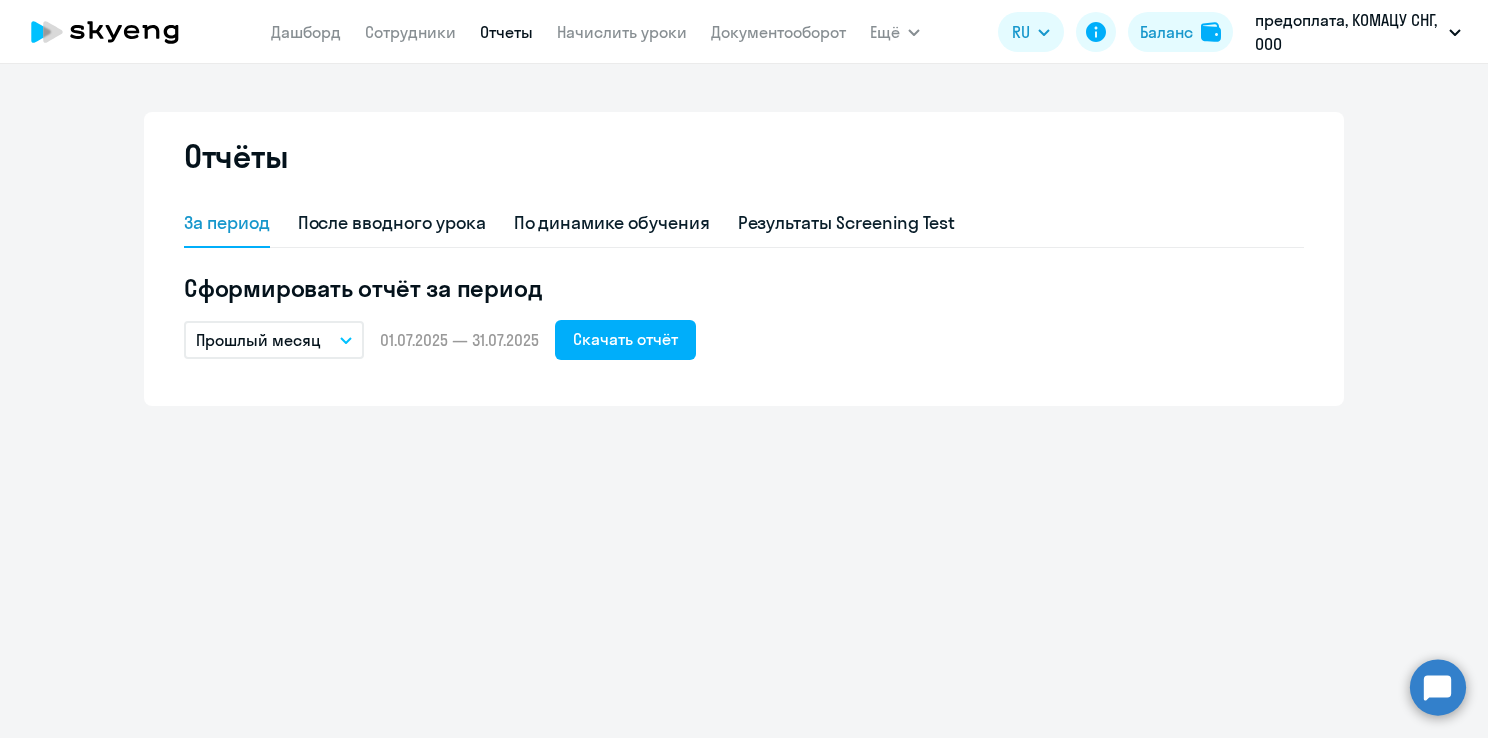 click on "Отчёты За период После вводного урока По динамике обучения Результаты Screening Test Сформировать отчёт за период  Прошлый месяц
–  [DATE] — [DATE]   Скачать отчёт" at bounding box center [744, 401] 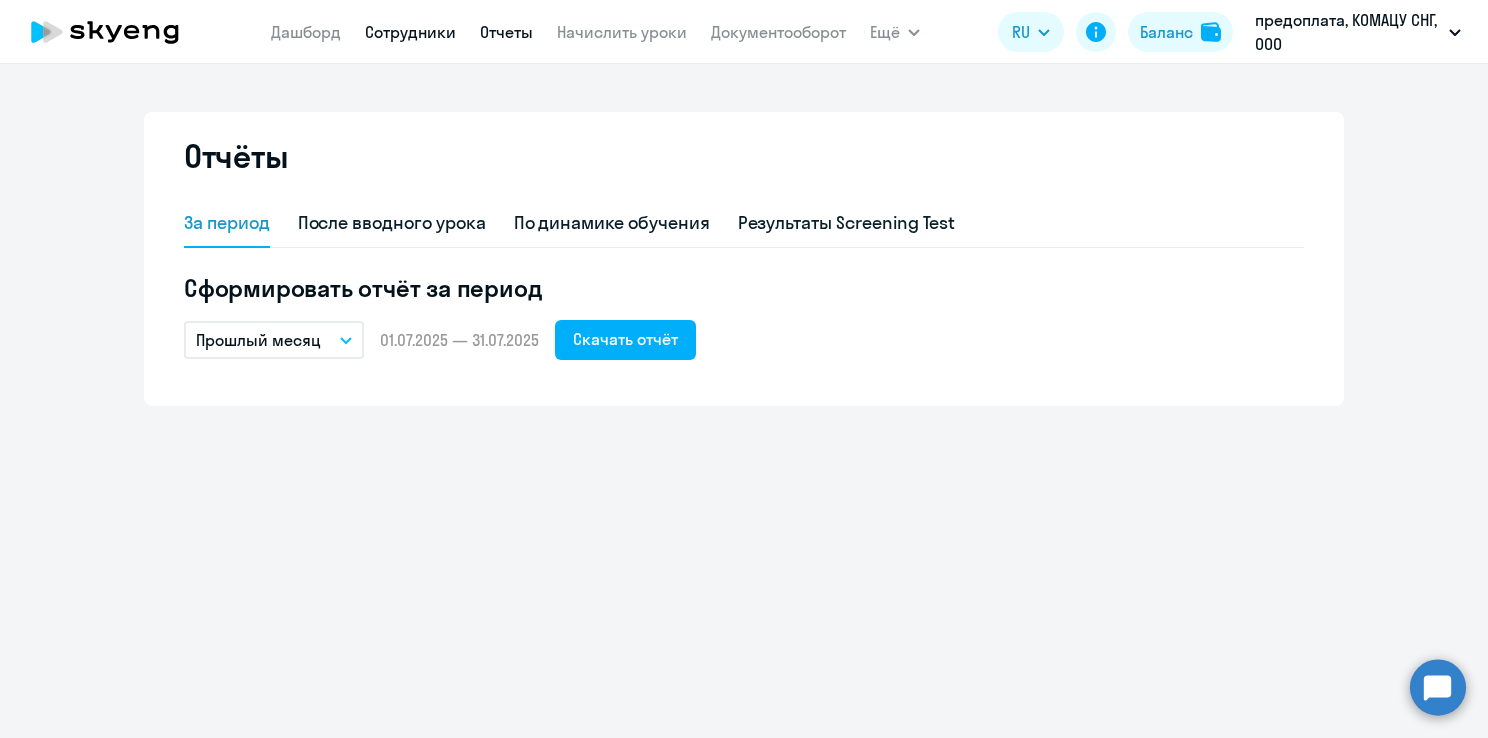 click on "Сотрудники" at bounding box center [410, 32] 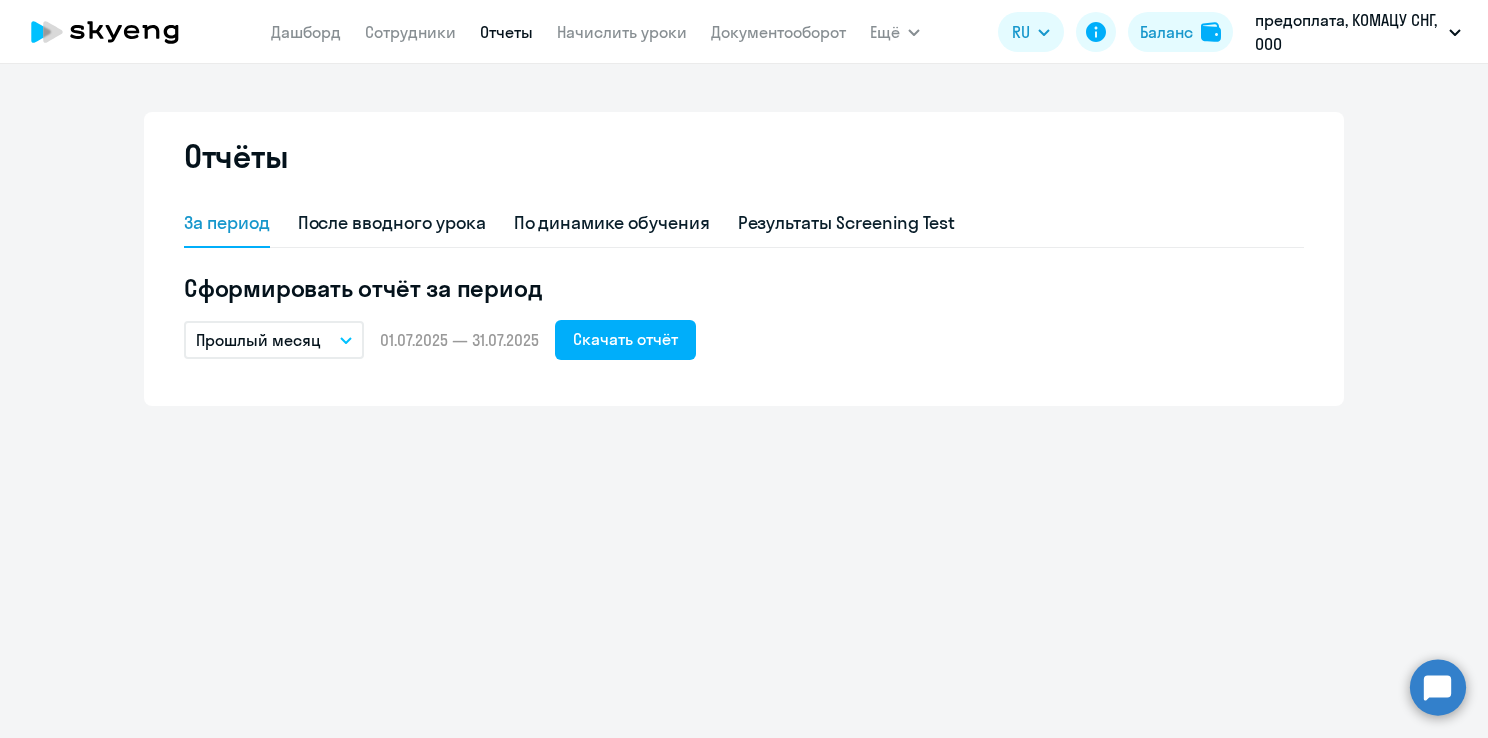 select on "30" 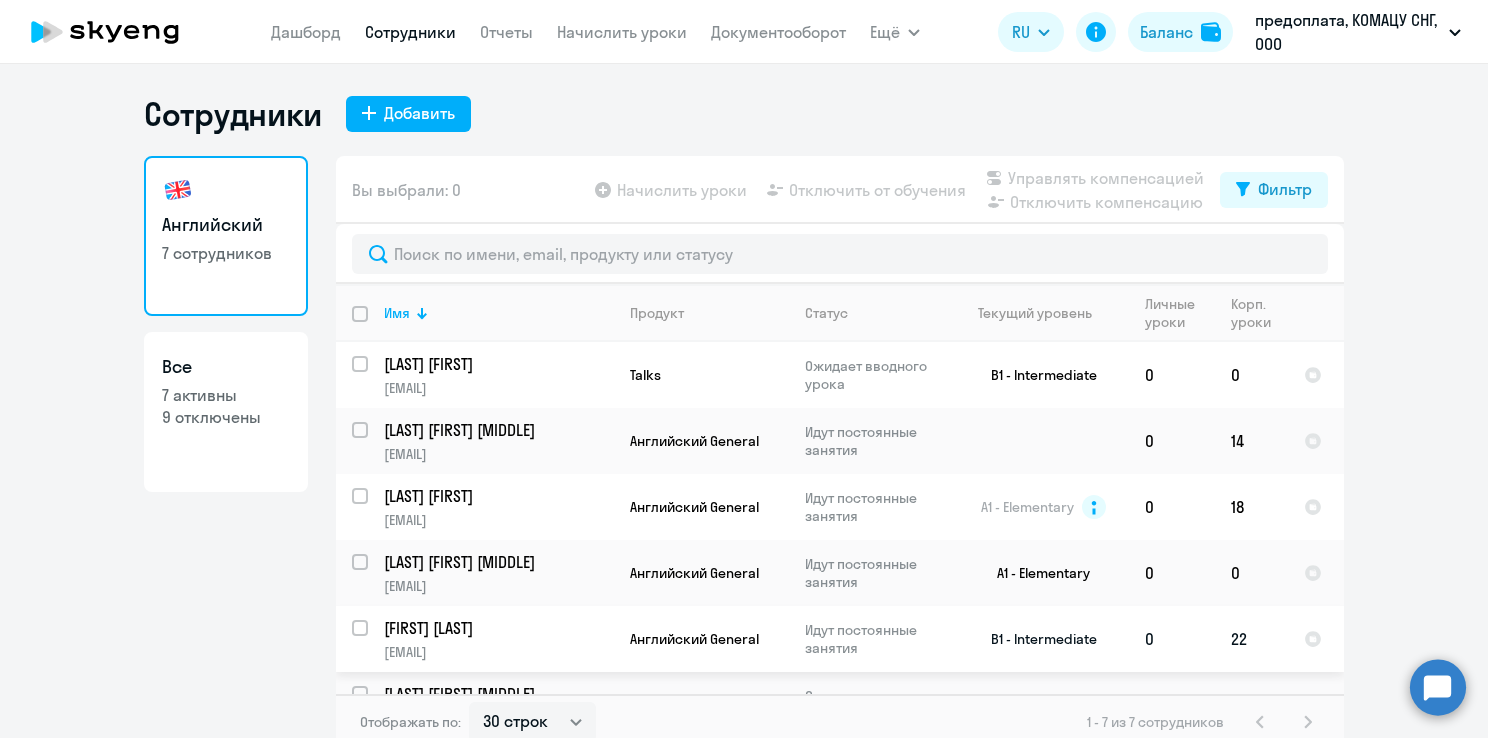 click on "22" 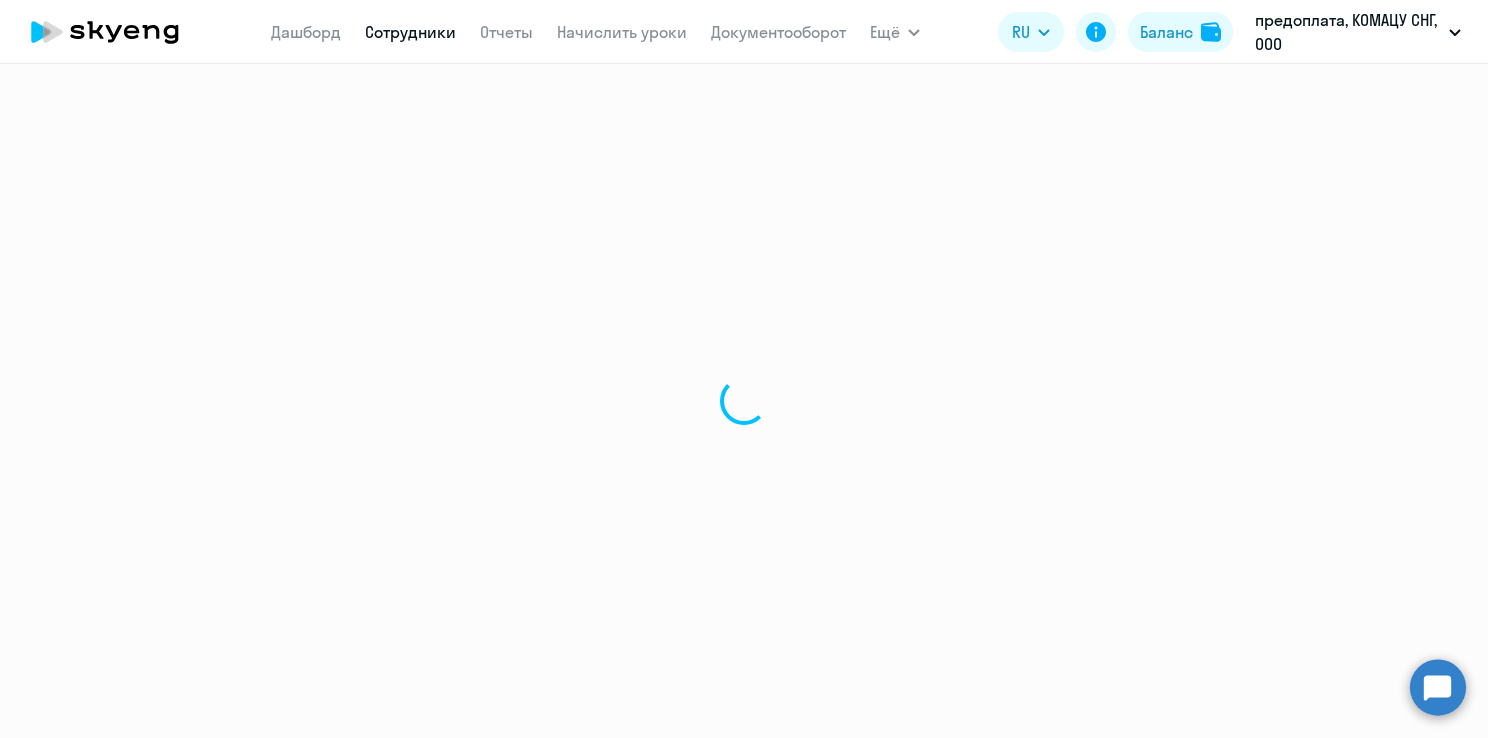 select on "english" 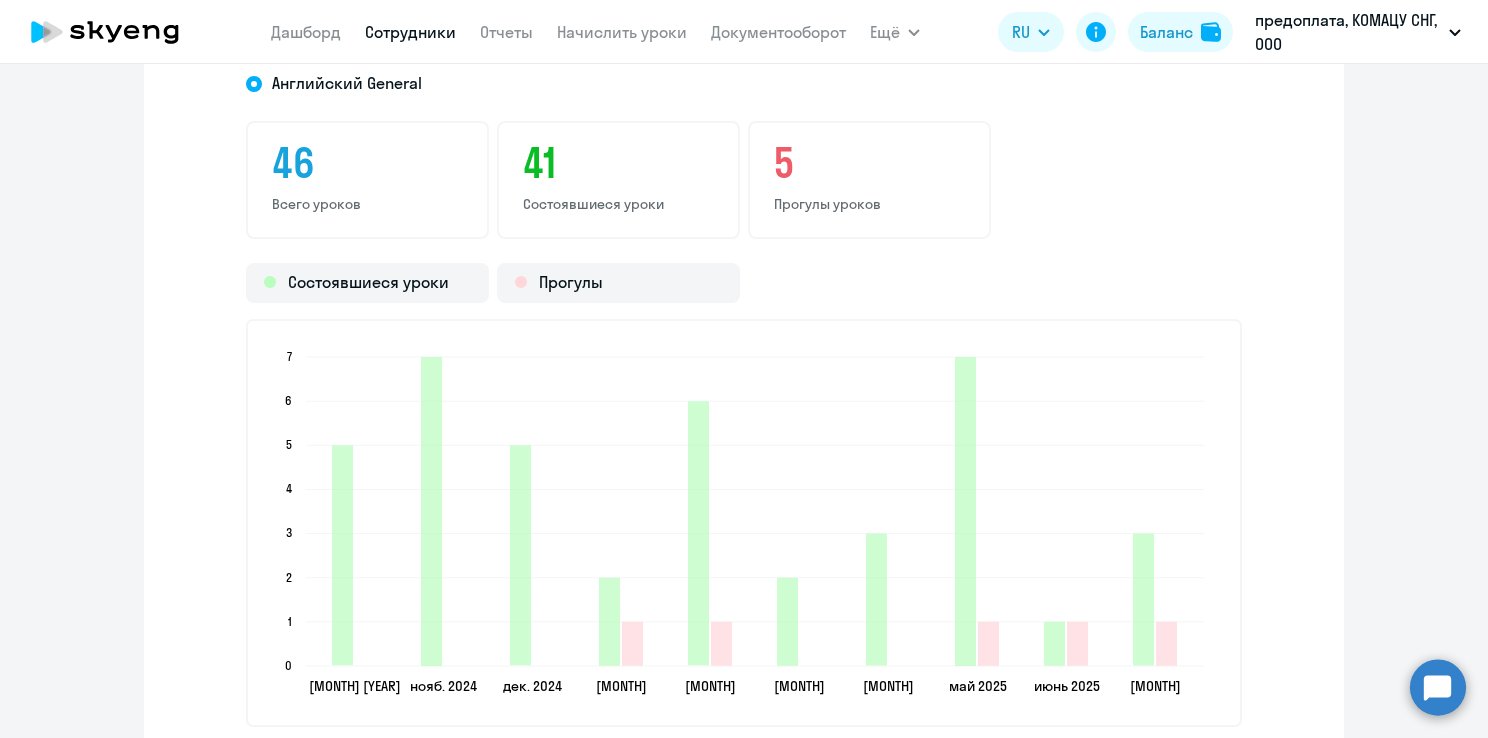 scroll, scrollTop: 2763, scrollLeft: 0, axis: vertical 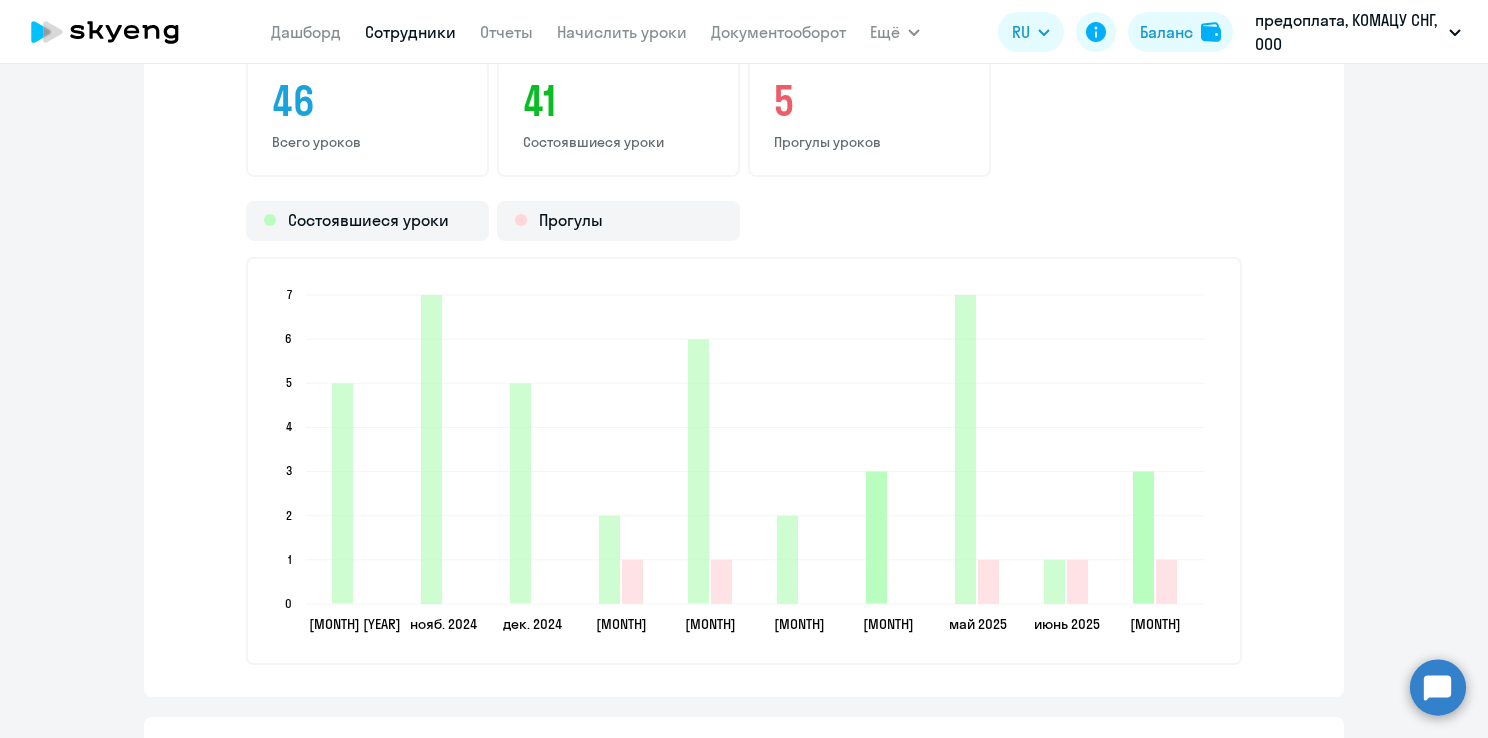click 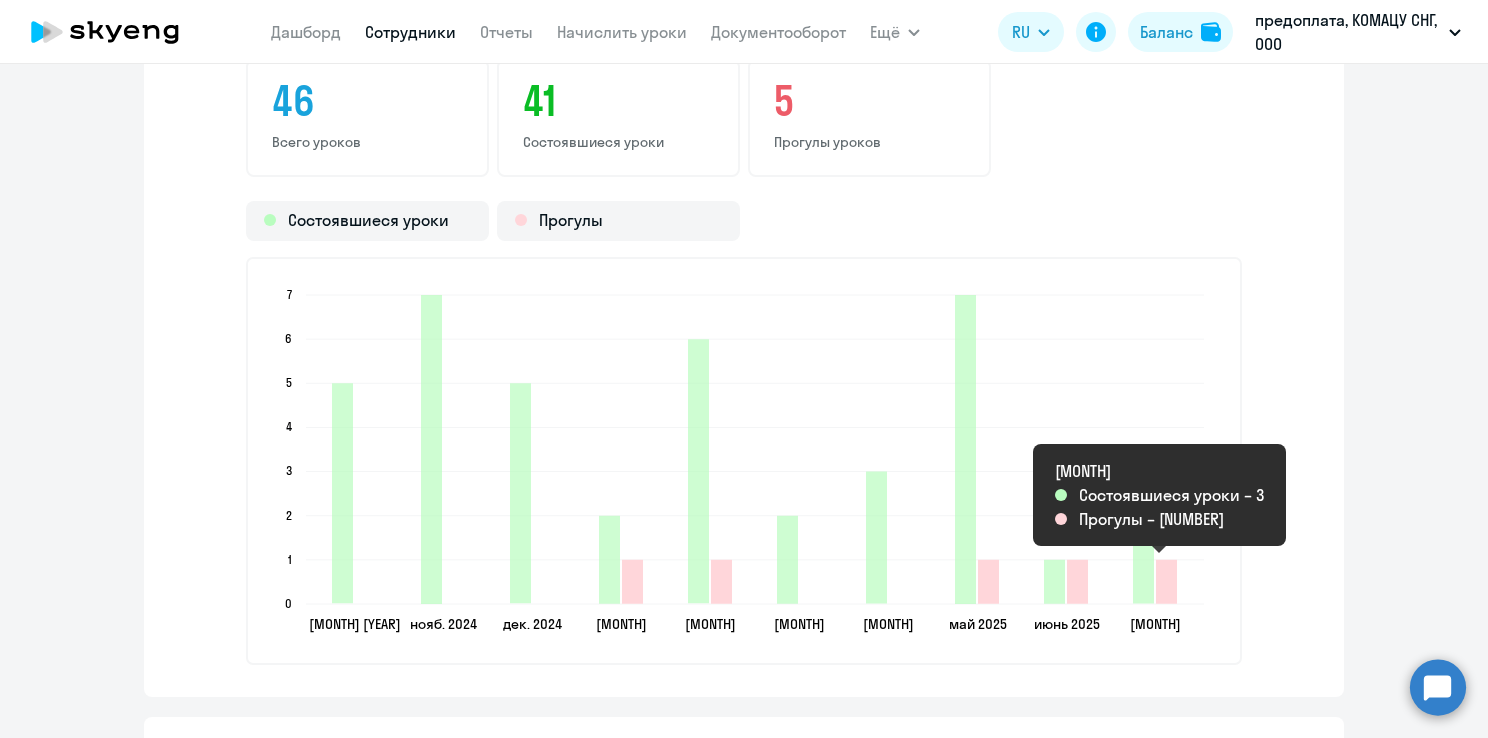 click 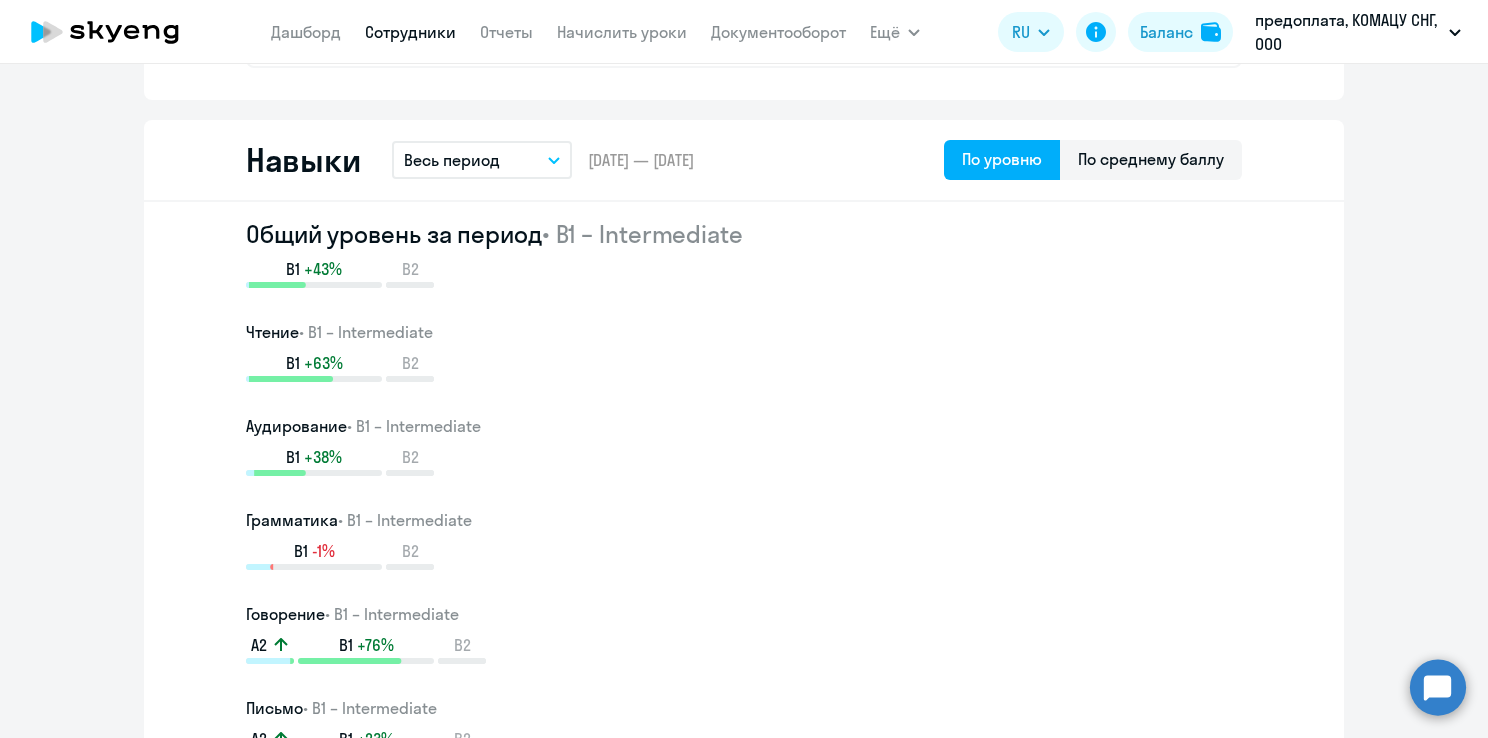 scroll, scrollTop: 1049, scrollLeft: 0, axis: vertical 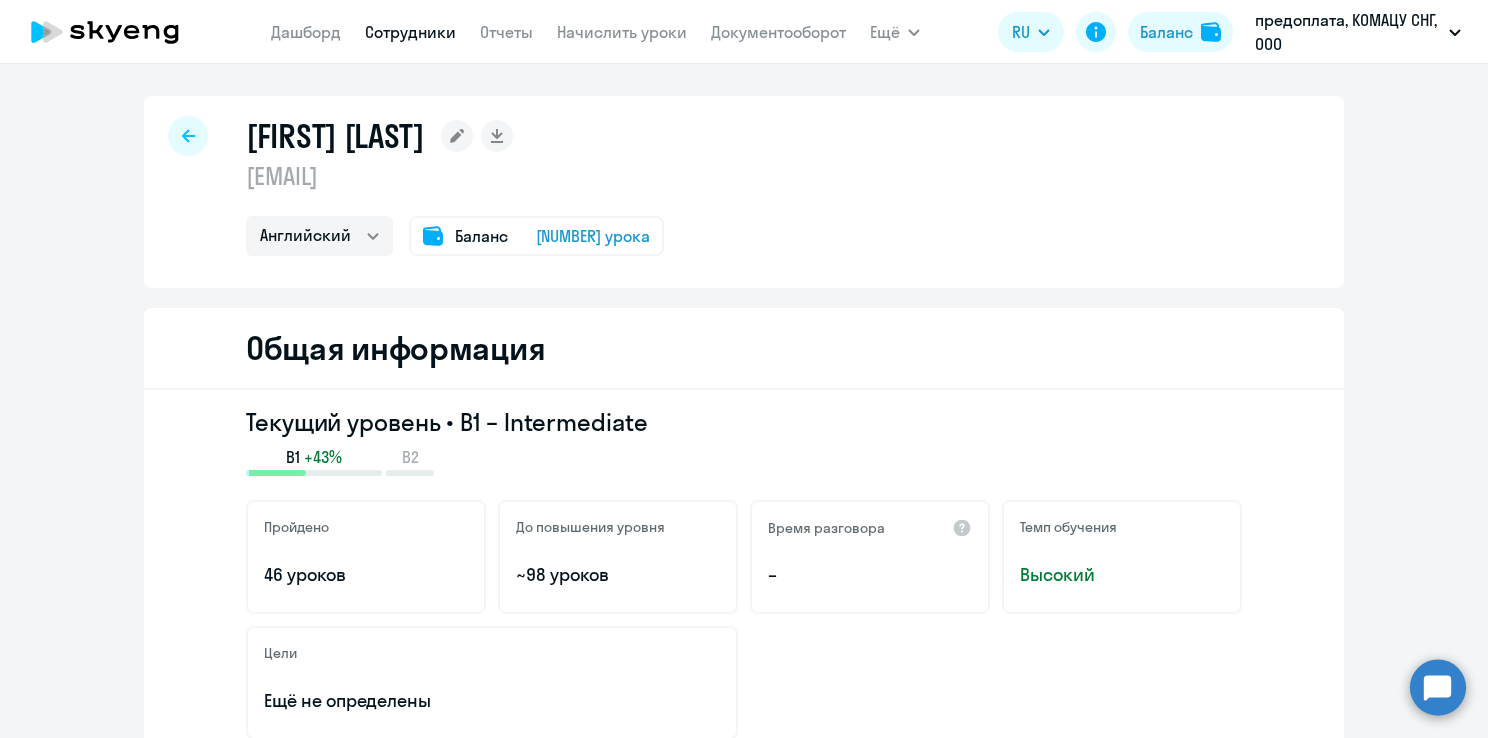 click on "Баланс [NUMBER] урока" 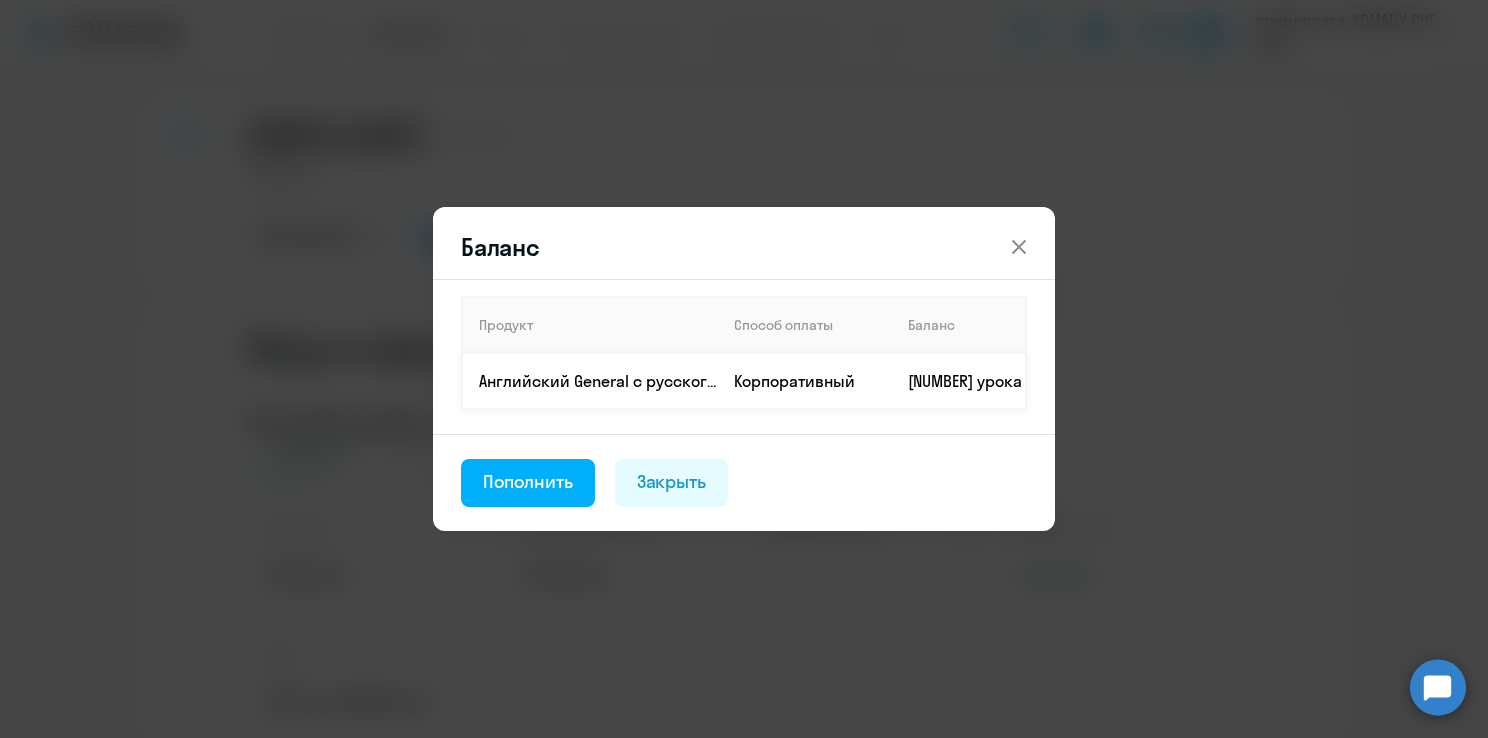 click on "Корпоративный" at bounding box center (805, 381) 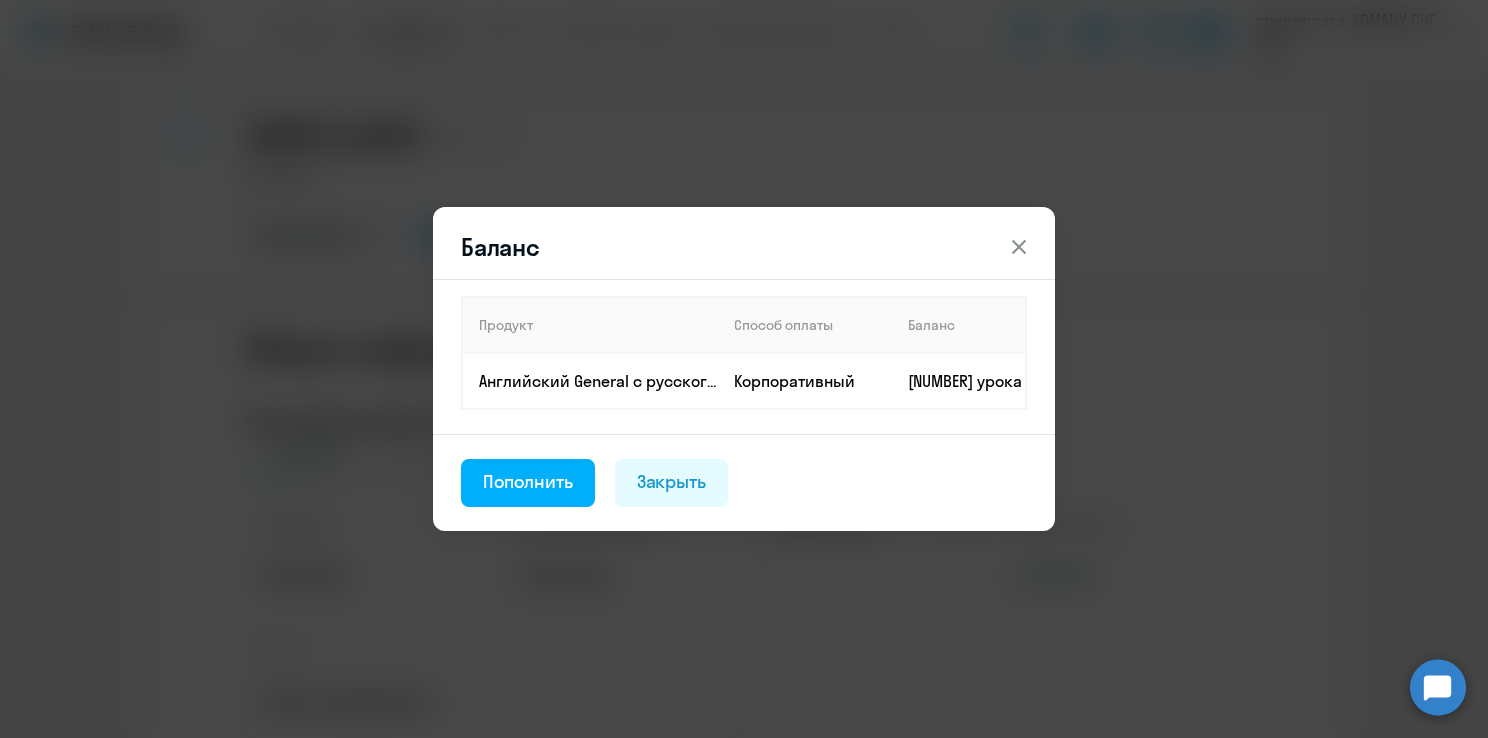 click 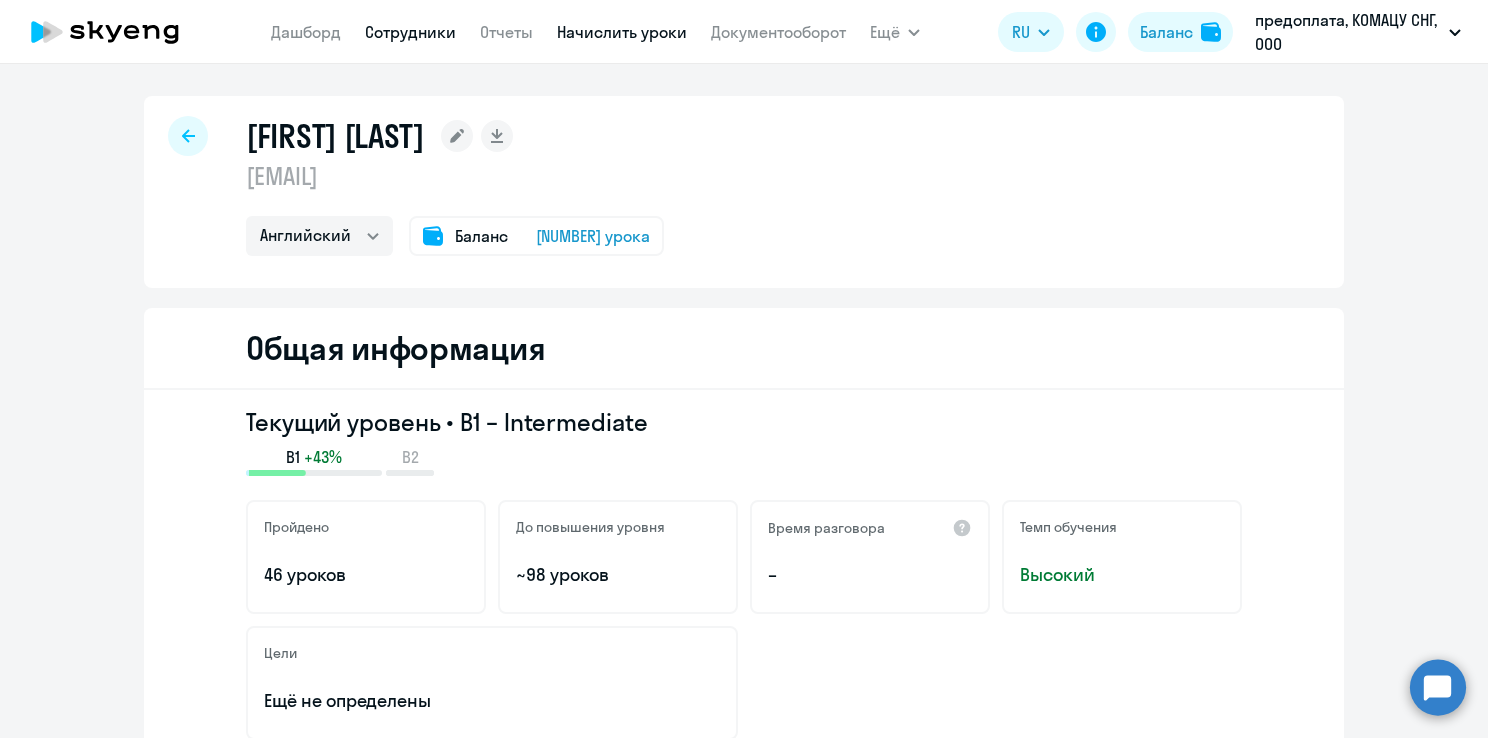 click on "Начислить уроки" at bounding box center (622, 32) 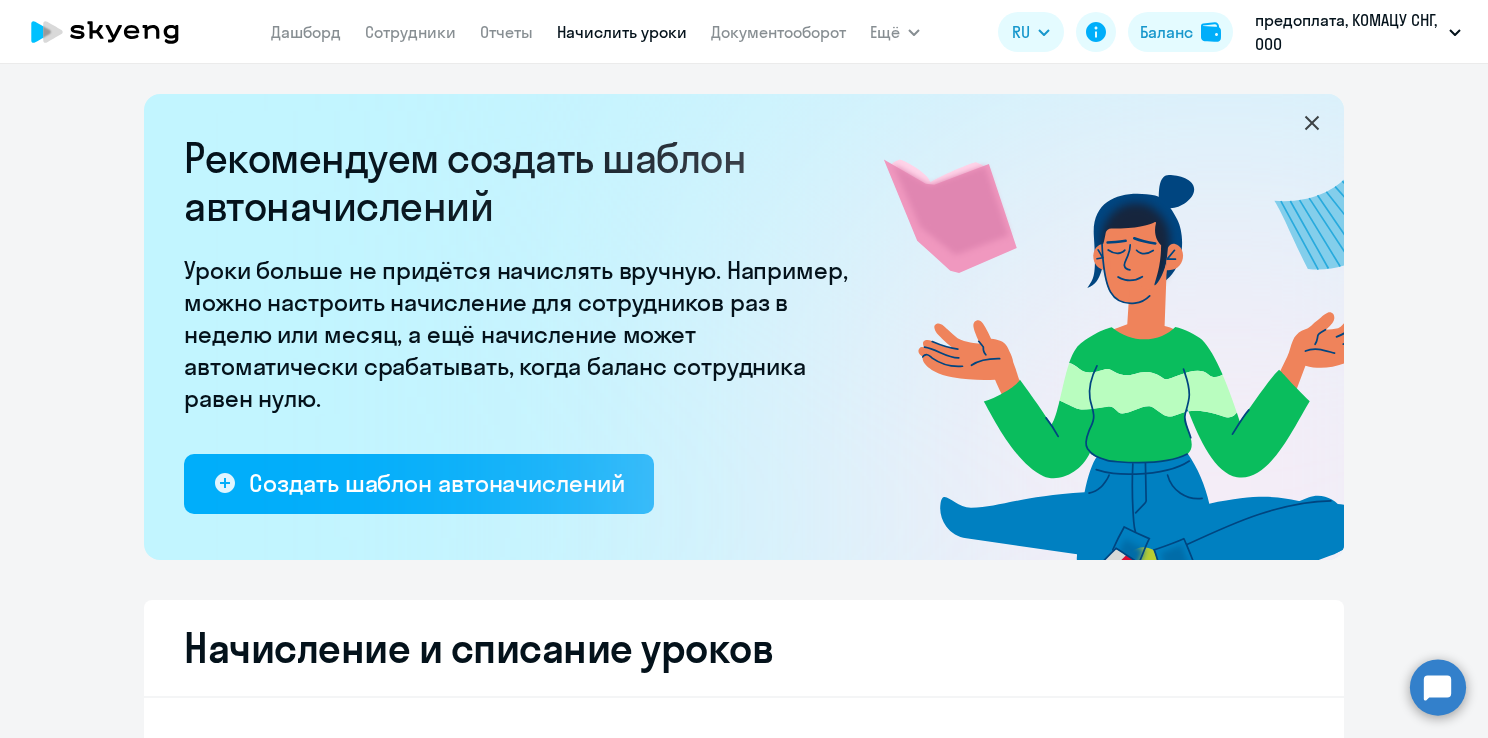 select on "10" 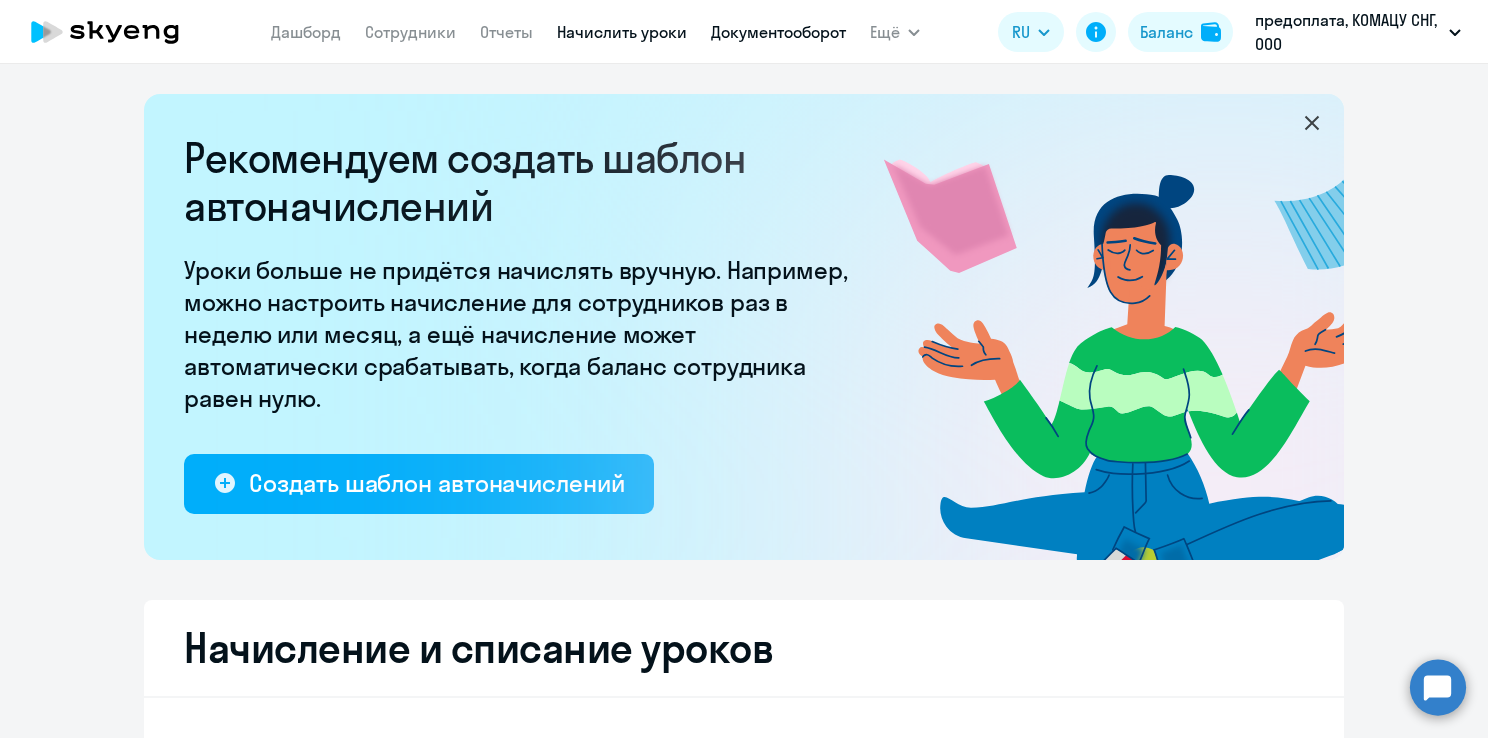 click on "Документооборот" at bounding box center (778, 32) 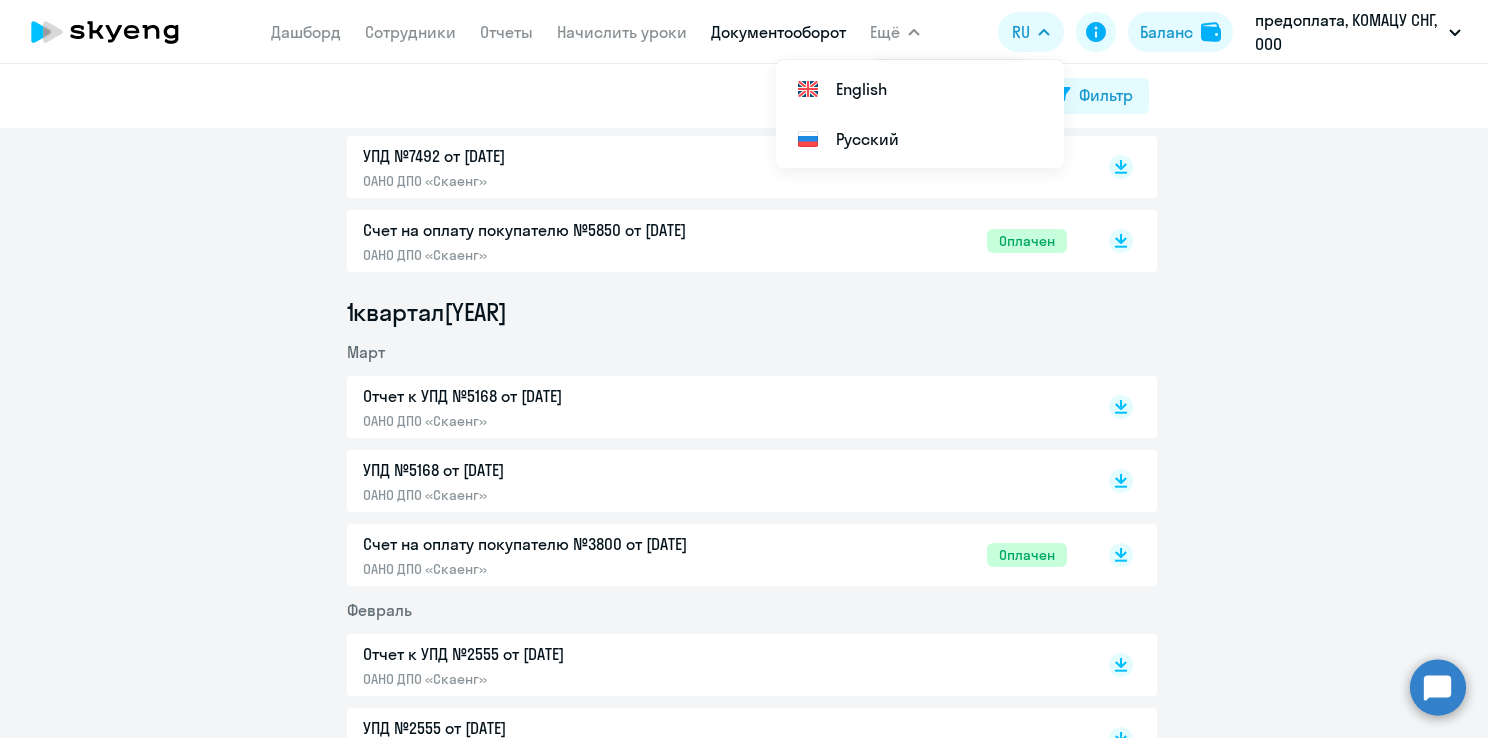 scroll, scrollTop: 0, scrollLeft: 0, axis: both 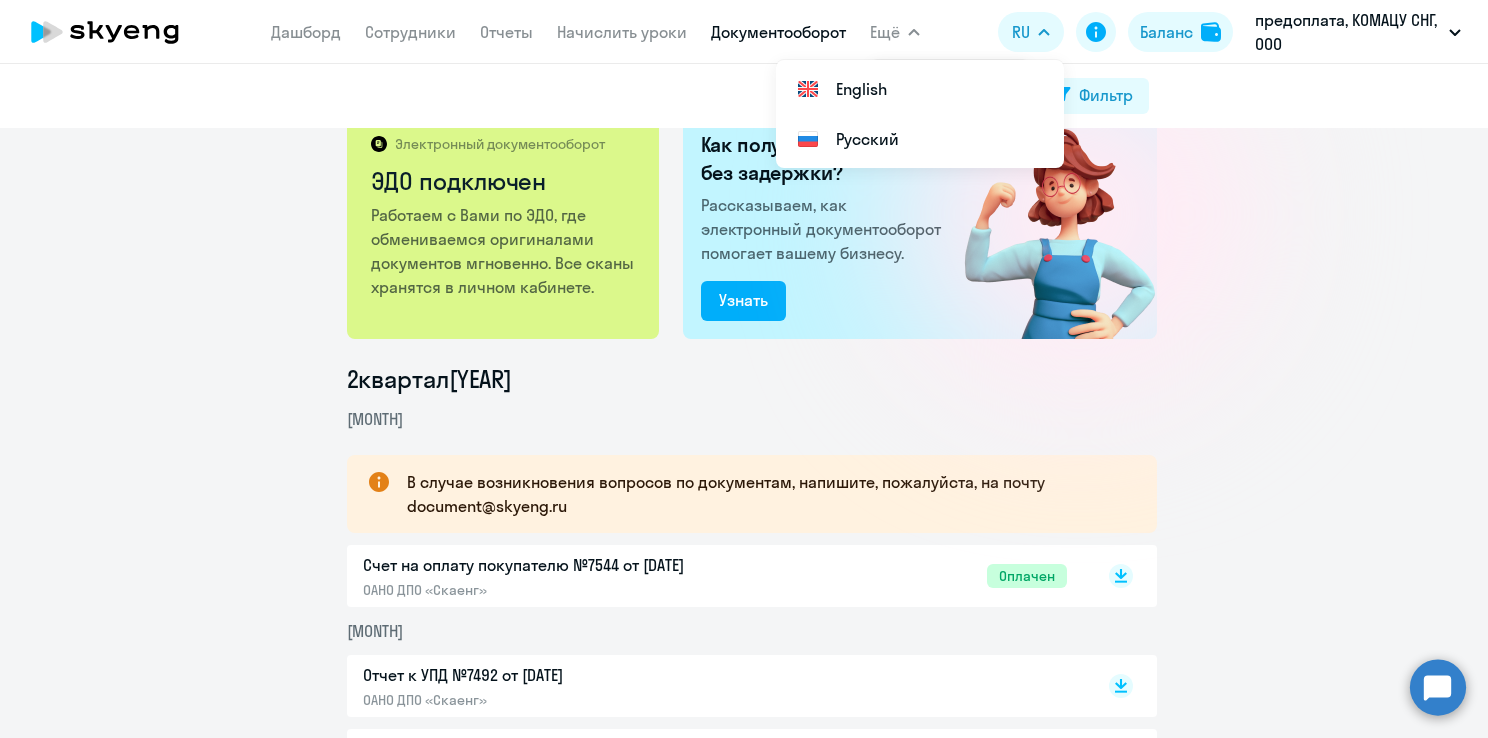 click 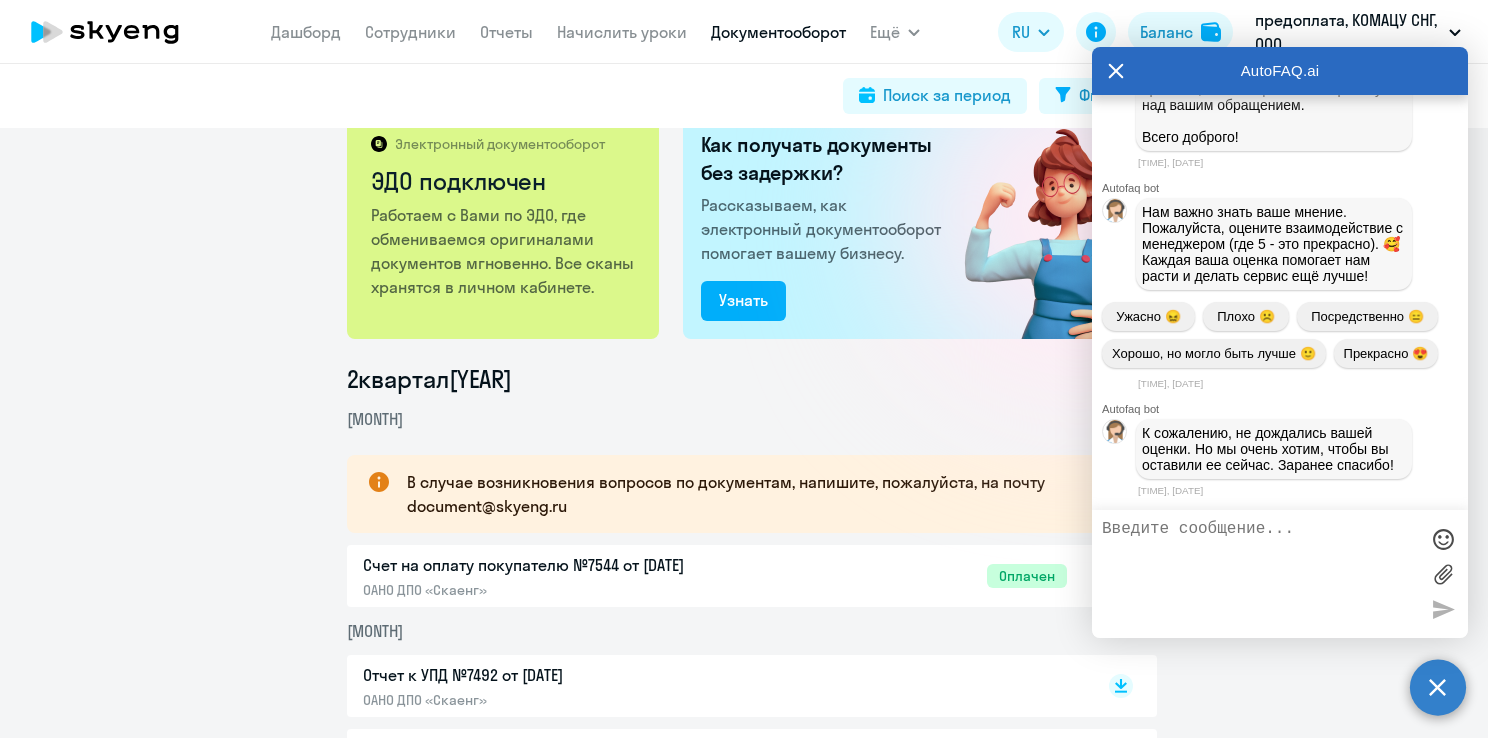 scroll, scrollTop: 3701, scrollLeft: 0, axis: vertical 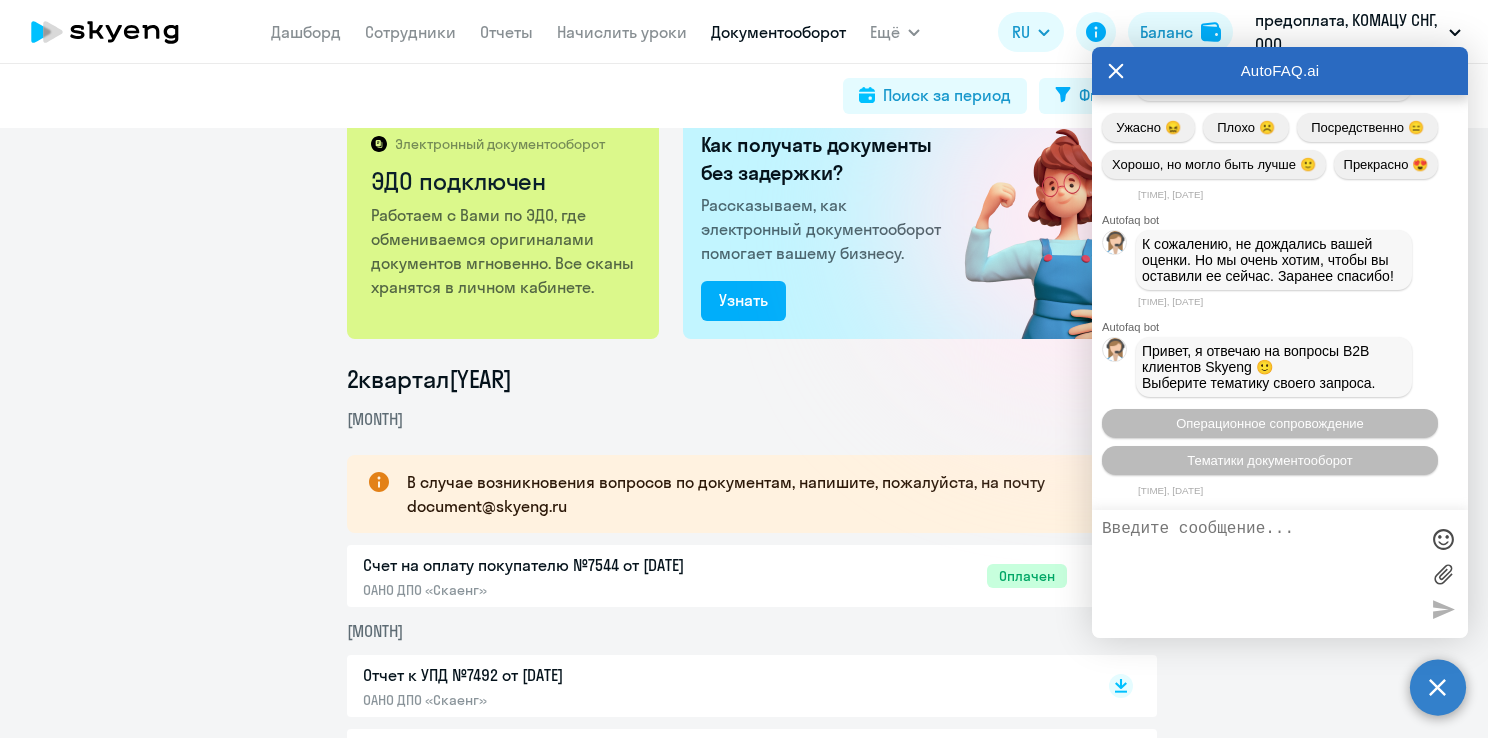 click on "[QUARTER] [YEAR] [MONTH]
В случае возникновения вопросов по документам, напишите, пожалуйста, на почту [EMAIL]  Счет на оплату покупателю №7544 от [DATE]  ОАНО ДПО «Скаенг»  Оплачен
Апрель  Отчет к УПД №7492 от [DATE]  ОАНО ДПО «Скаенг»
УПД №7492 от [DATE]  ОАНО ДПО «Скаенг»
Счет на оплату покупателю №5850 от [DATE]  ОАНО ДПО «Скаенг»  Оплачен
[QUARTER] [YEAR]  Март  Отчет к УПД №5168 от [DATE]  ОАНО ДПО «Скаенг»
УПД №5168 от [DATE]  ОАНО ДПО «Скаенг»
Счет на оплату покупателю №3800 от [DATE]  ОАНО ДПО «Скаенг»  Оплачен
Февраль ОАНО ДПО «Скаенг»" 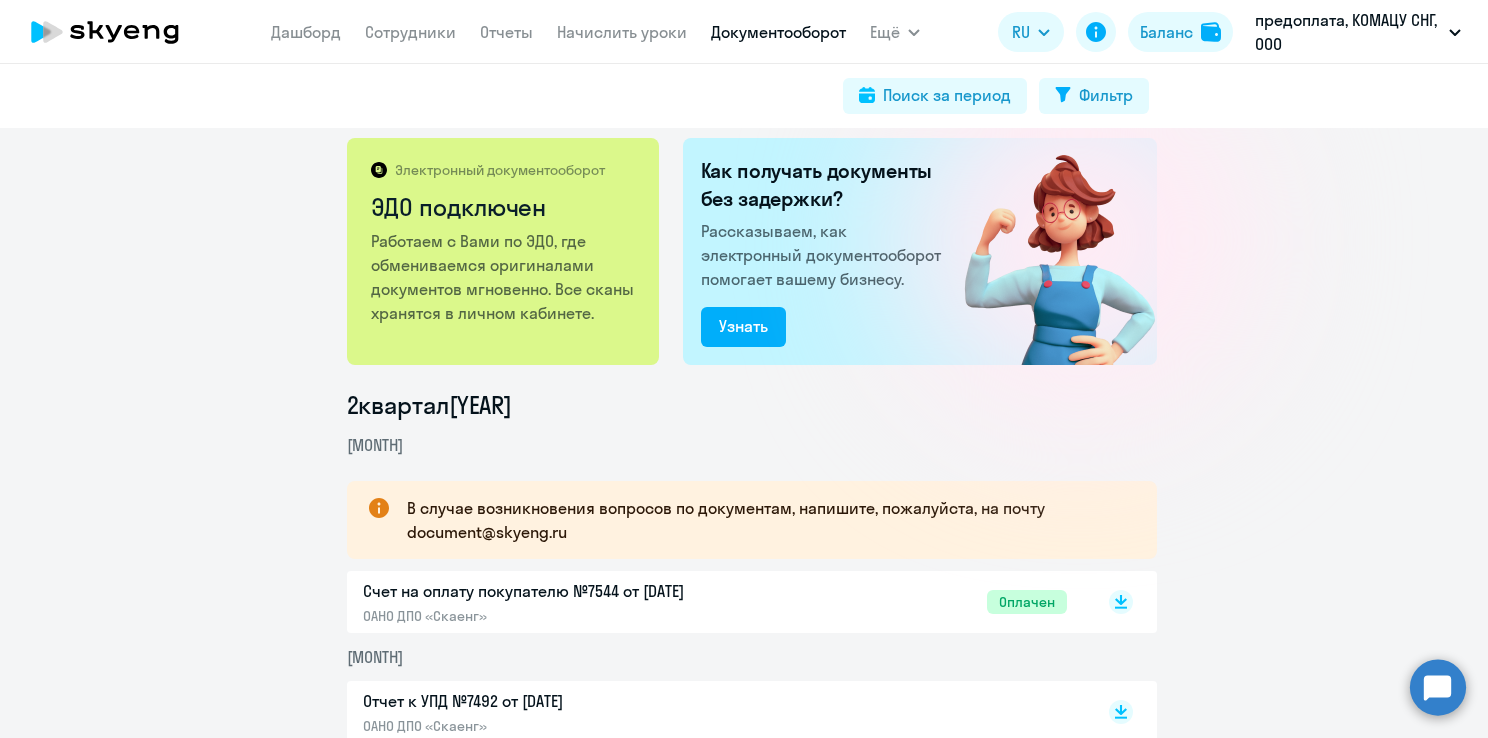 scroll, scrollTop: 0, scrollLeft: 0, axis: both 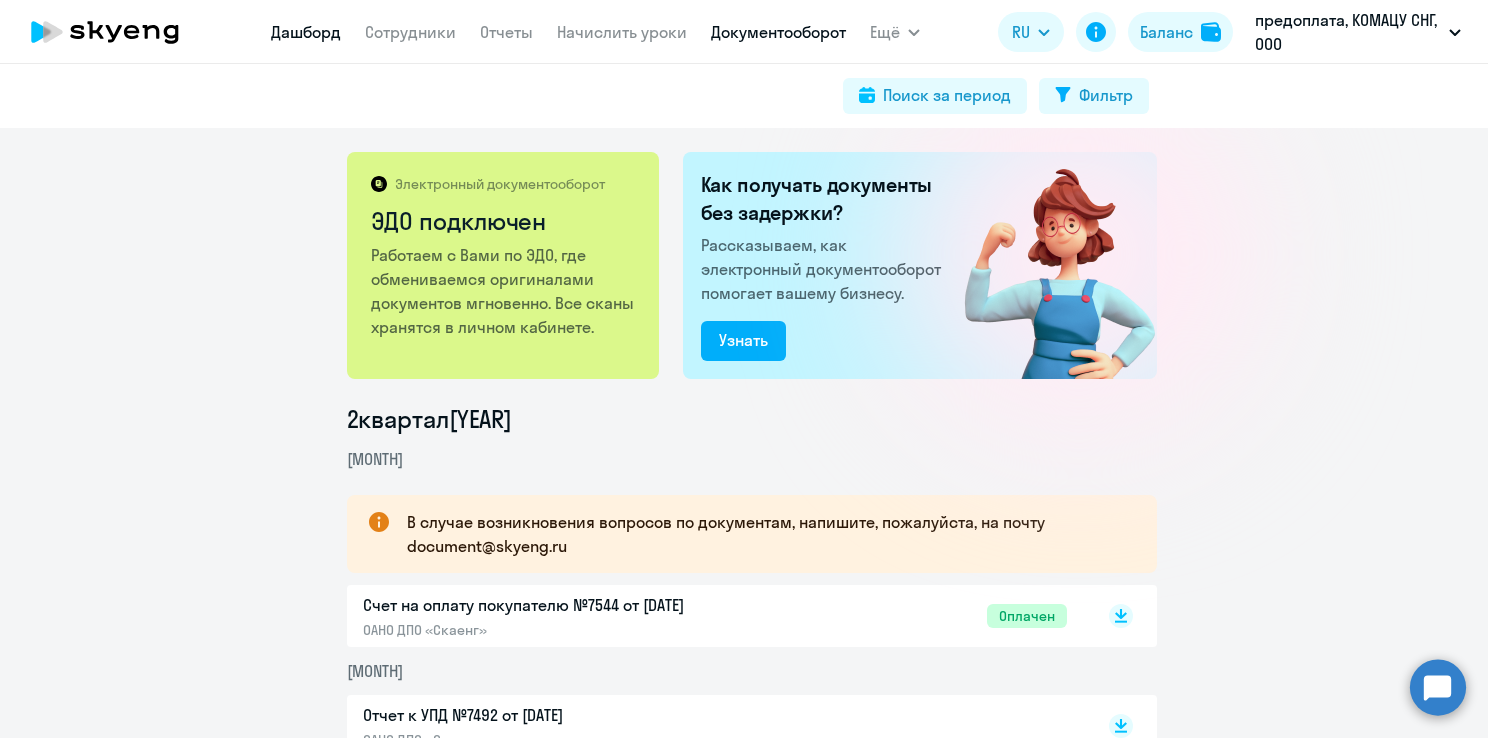 click on "Дашборд" at bounding box center [306, 32] 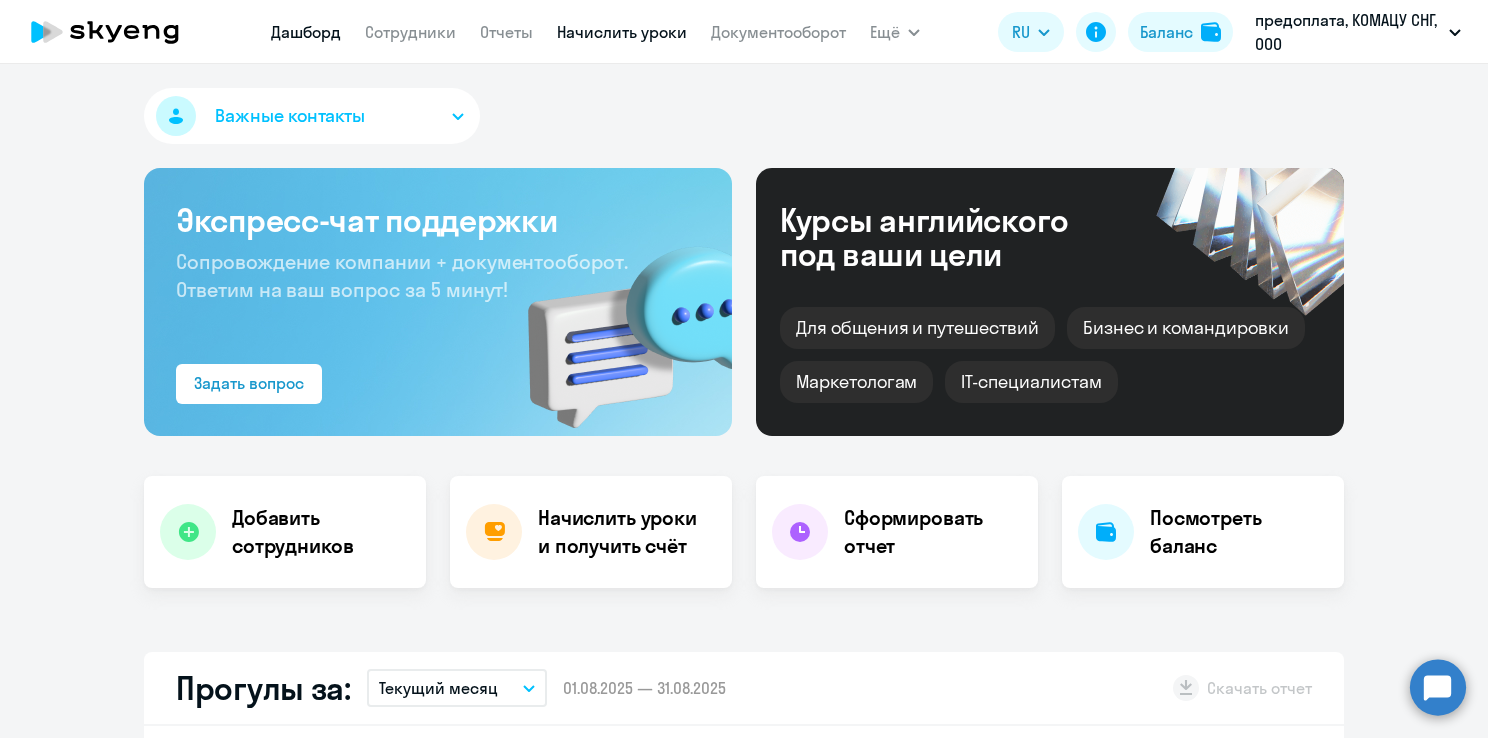 click on "Начислить уроки" at bounding box center (622, 32) 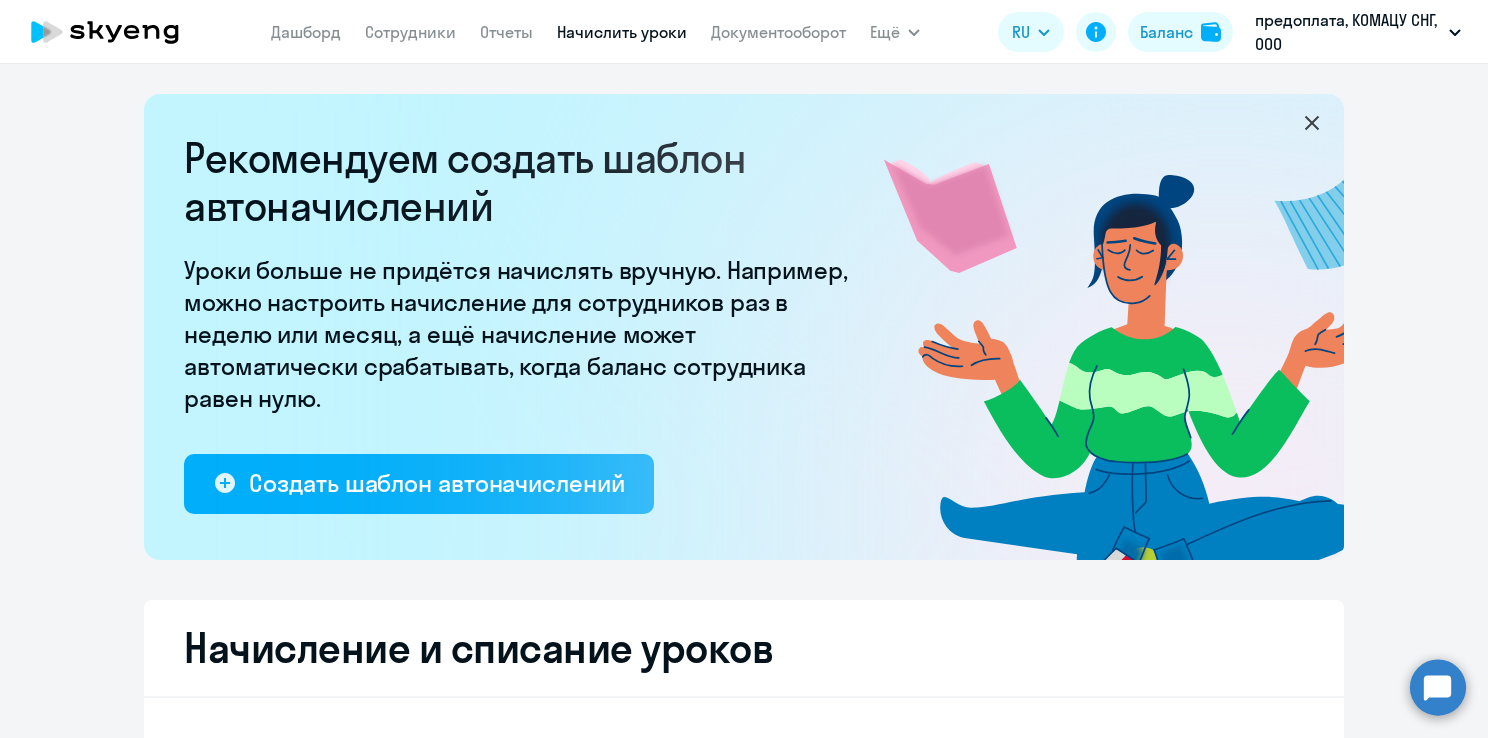 select on "10" 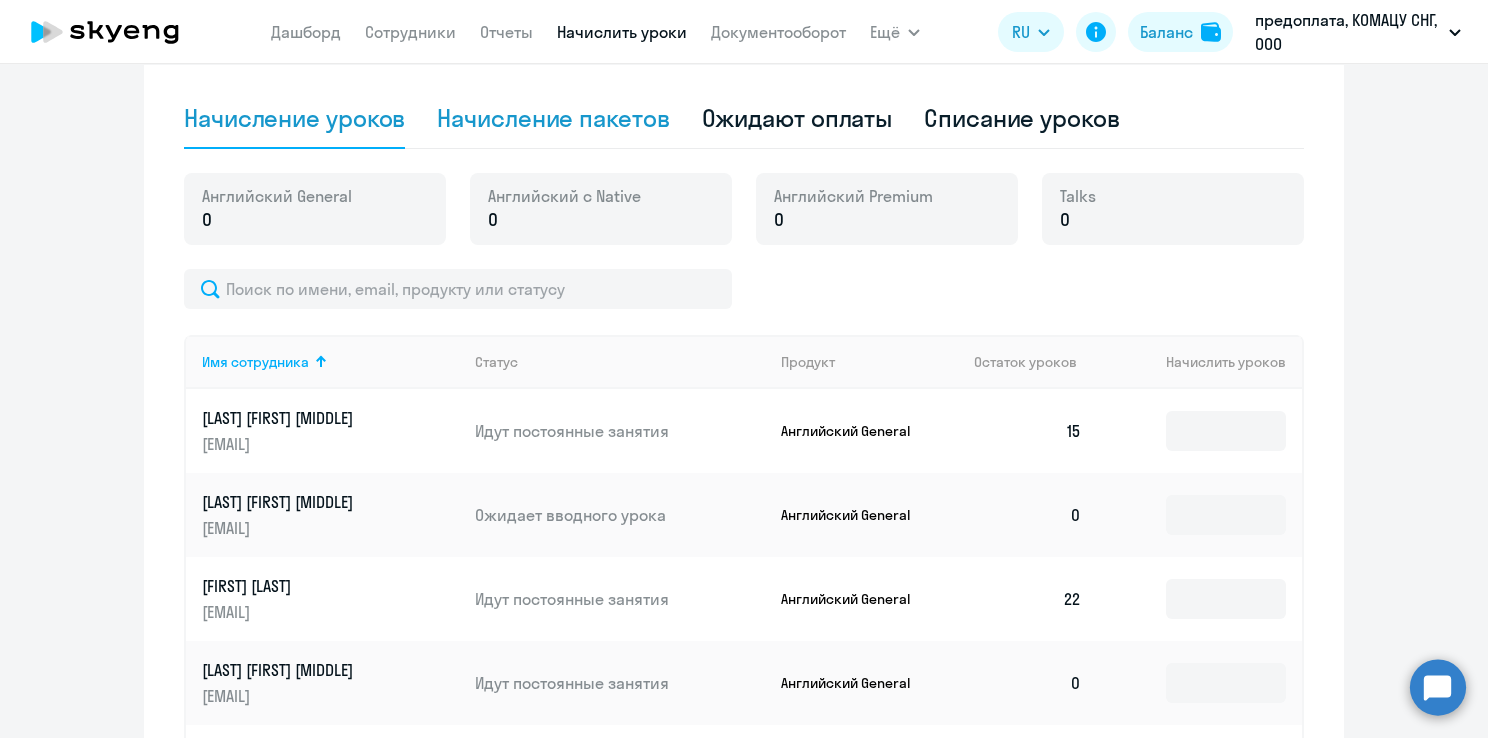 click on "Начисление пакетов" 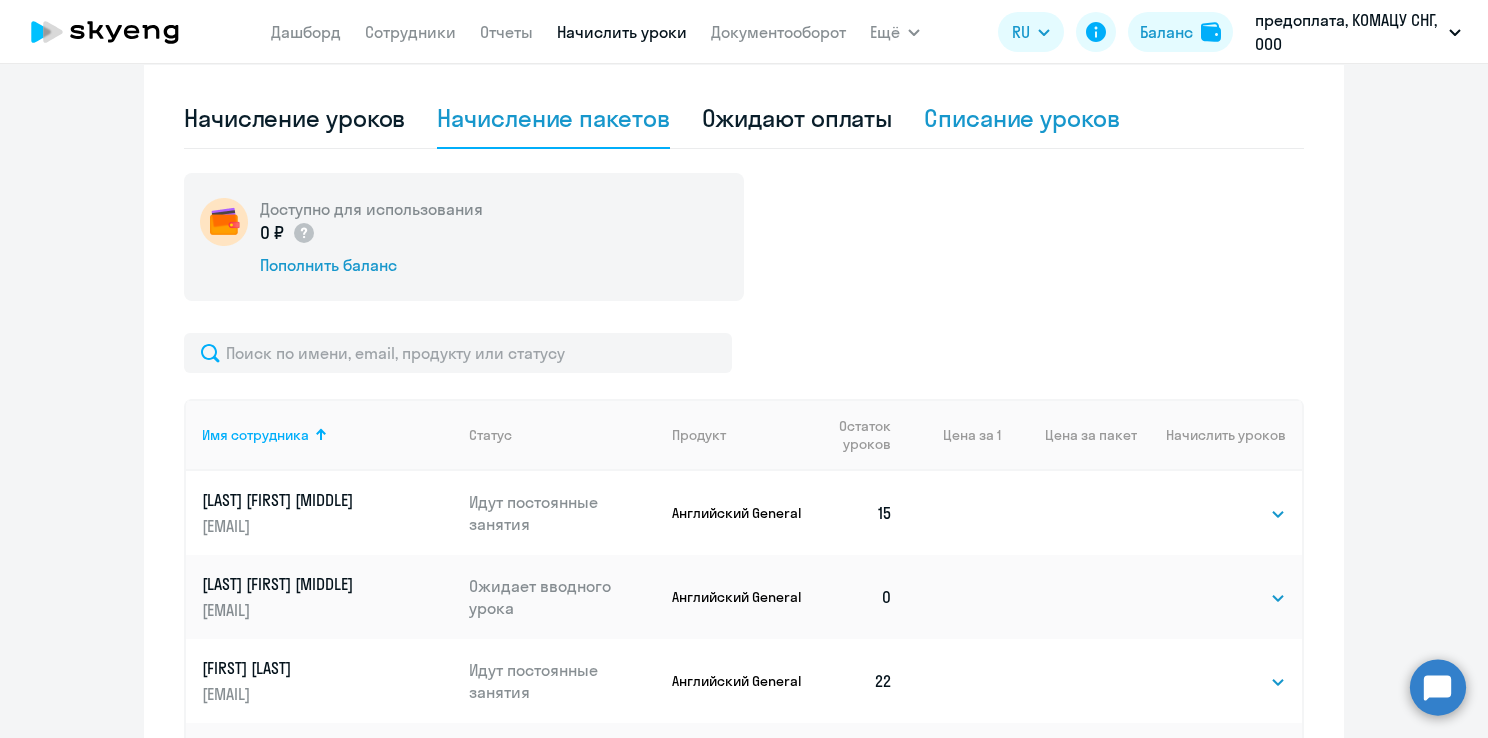 click on "Списание уроков" 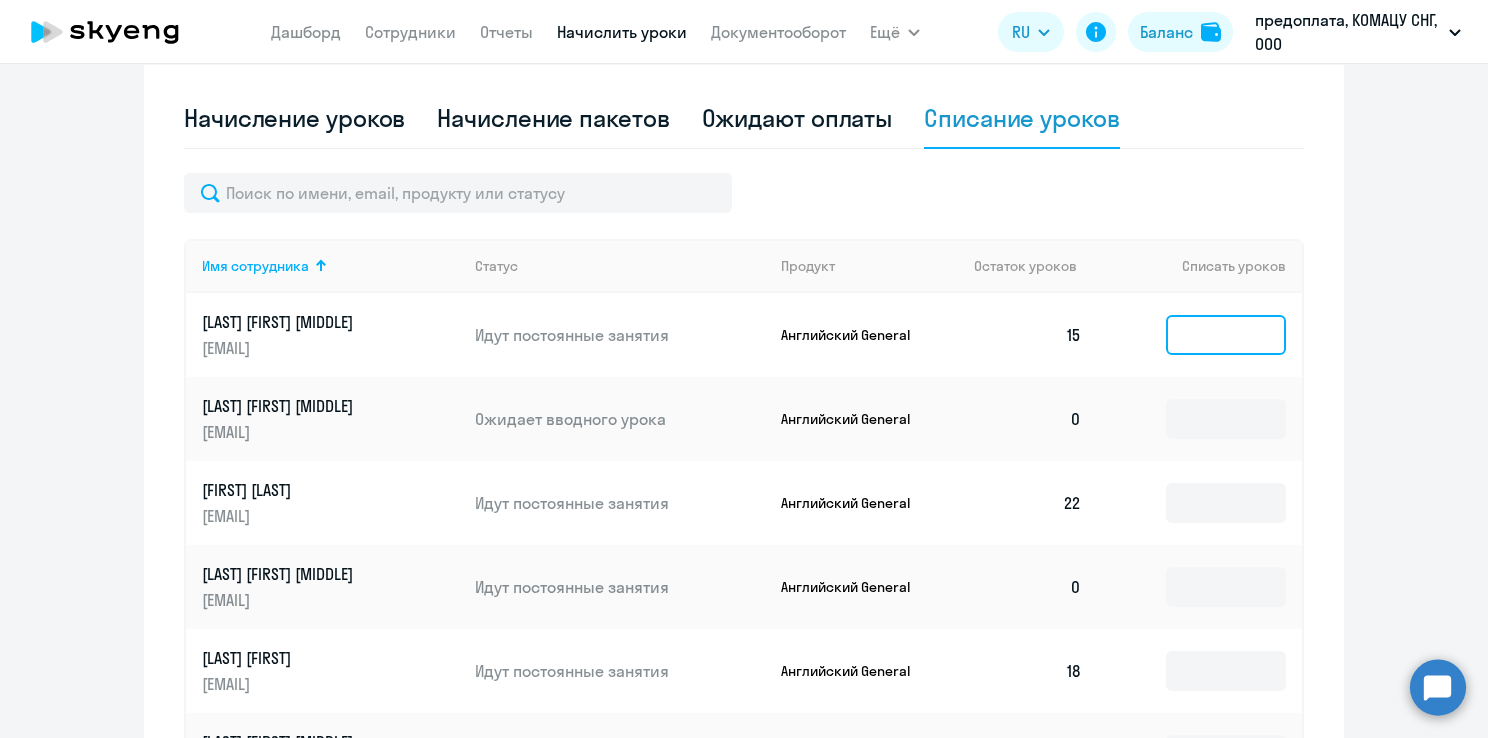 click 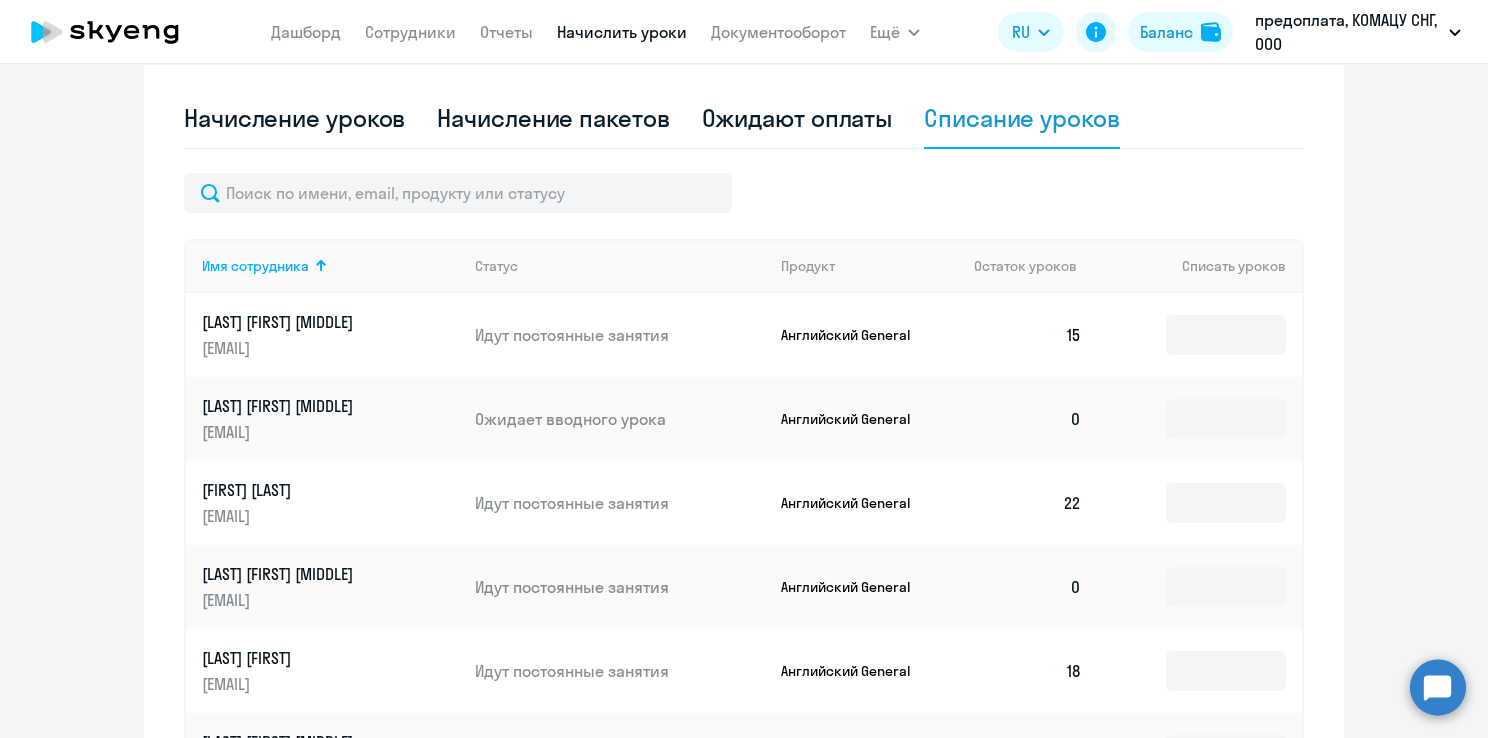 click on "Начисление уроков Начисление пакетов Ожидают оплаты Списание уроков
Имя сотрудника   Статус   Продукт   Остаток уроков  [EMAIL]" 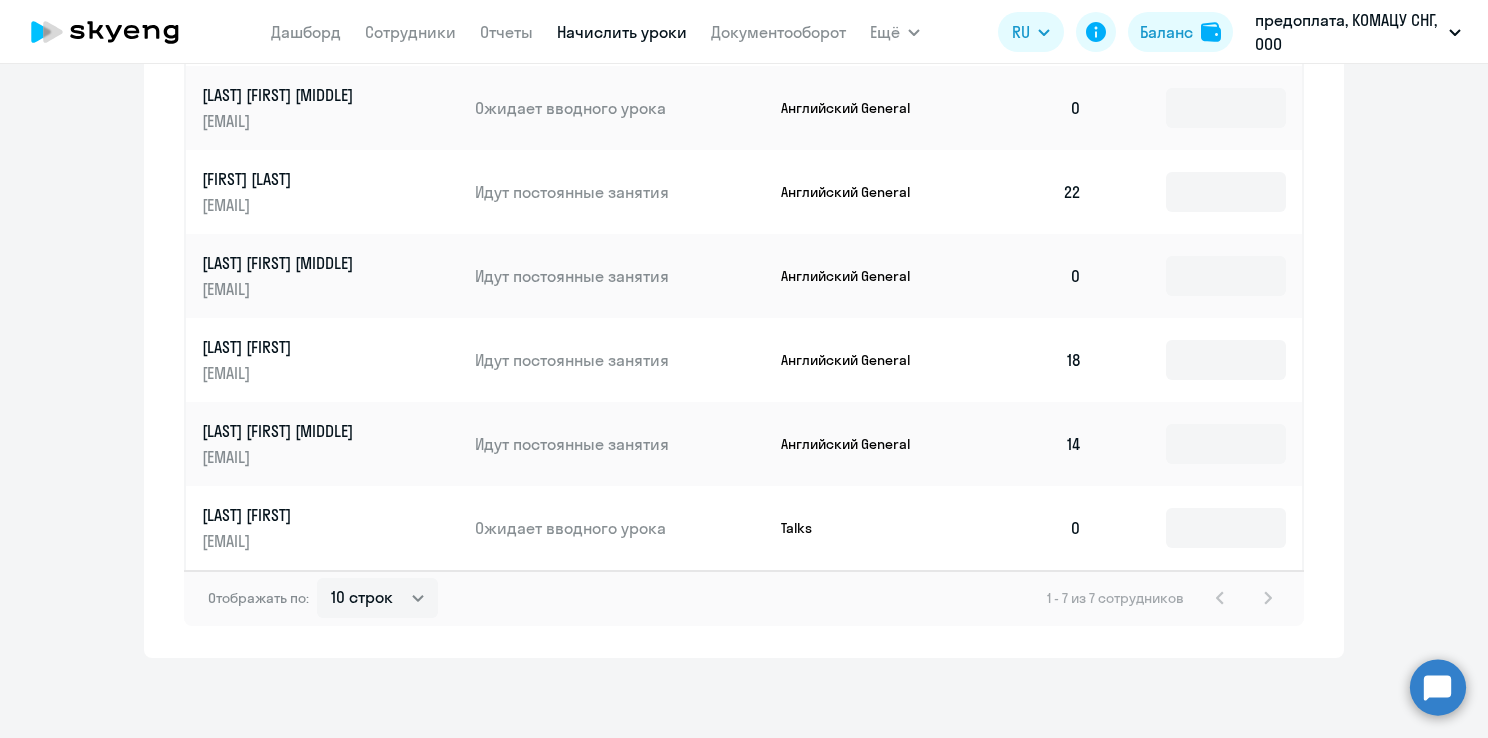 scroll, scrollTop: 310, scrollLeft: 0, axis: vertical 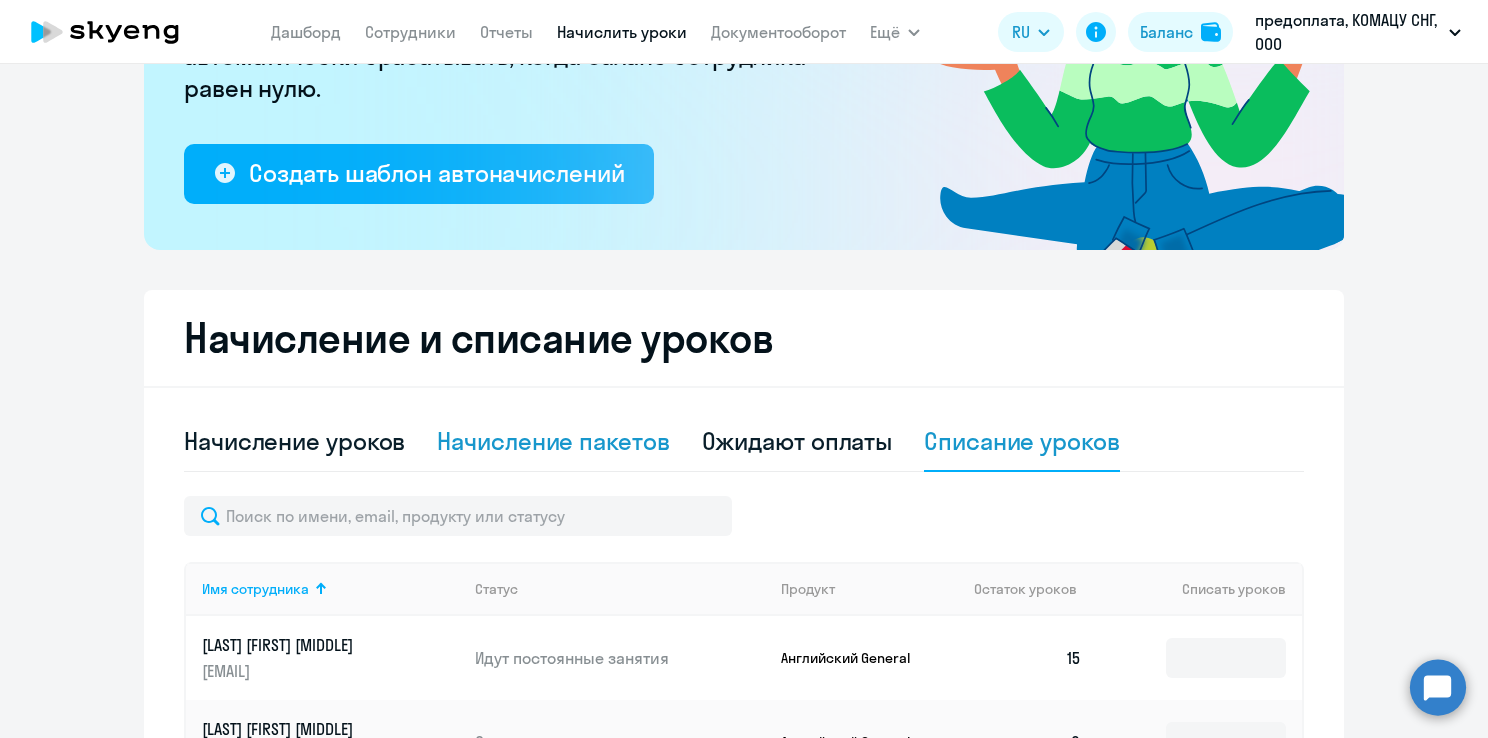 click on "Начисление пакетов" 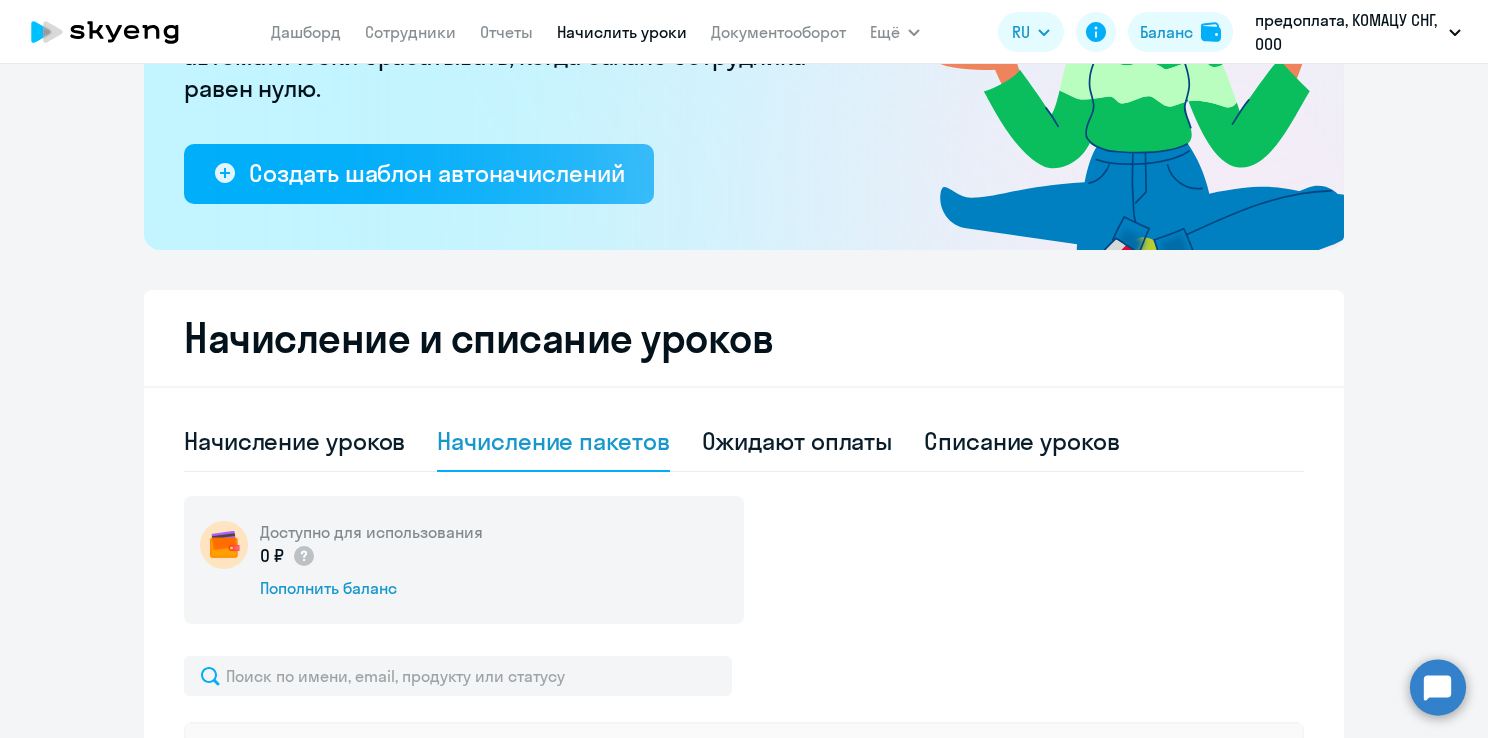 scroll, scrollTop: 944, scrollLeft: 0, axis: vertical 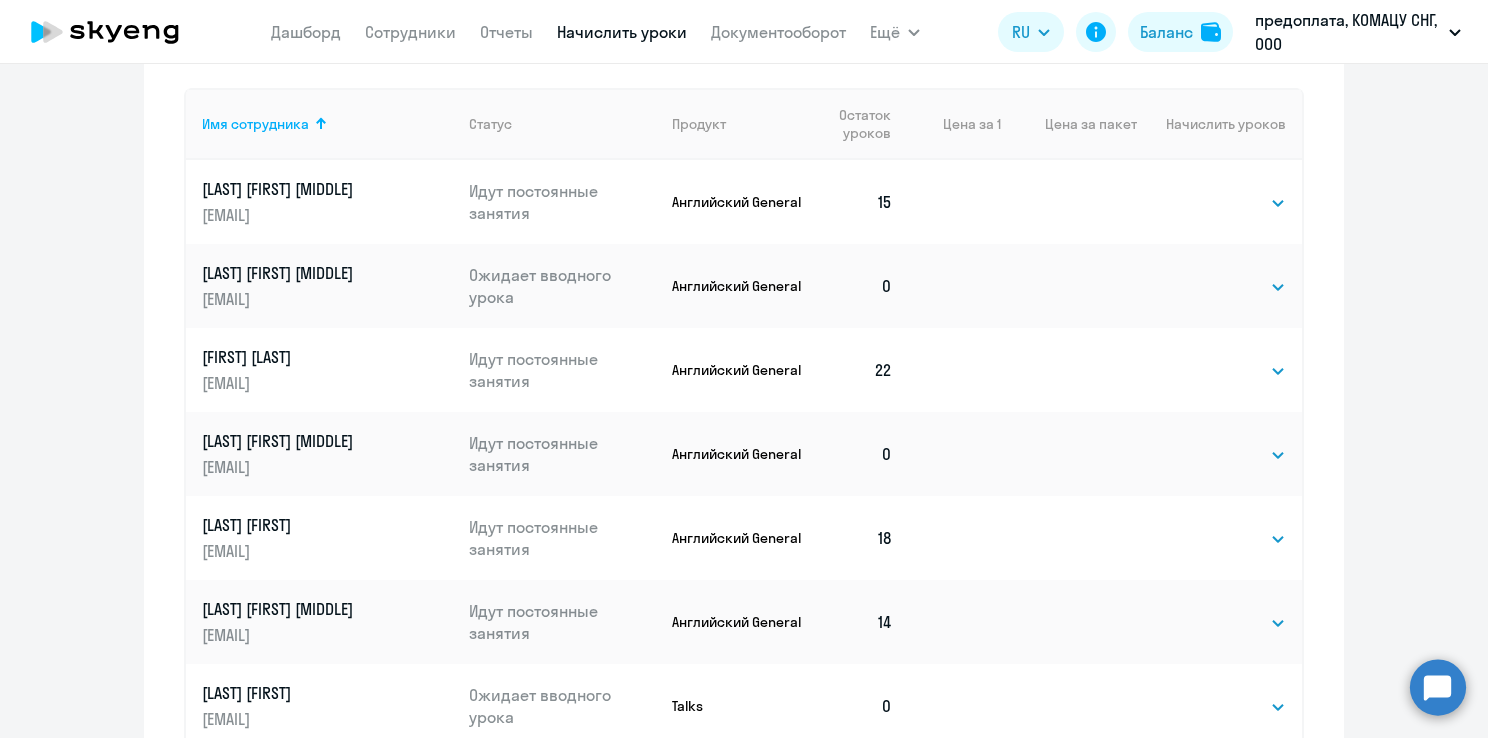 click on "22" 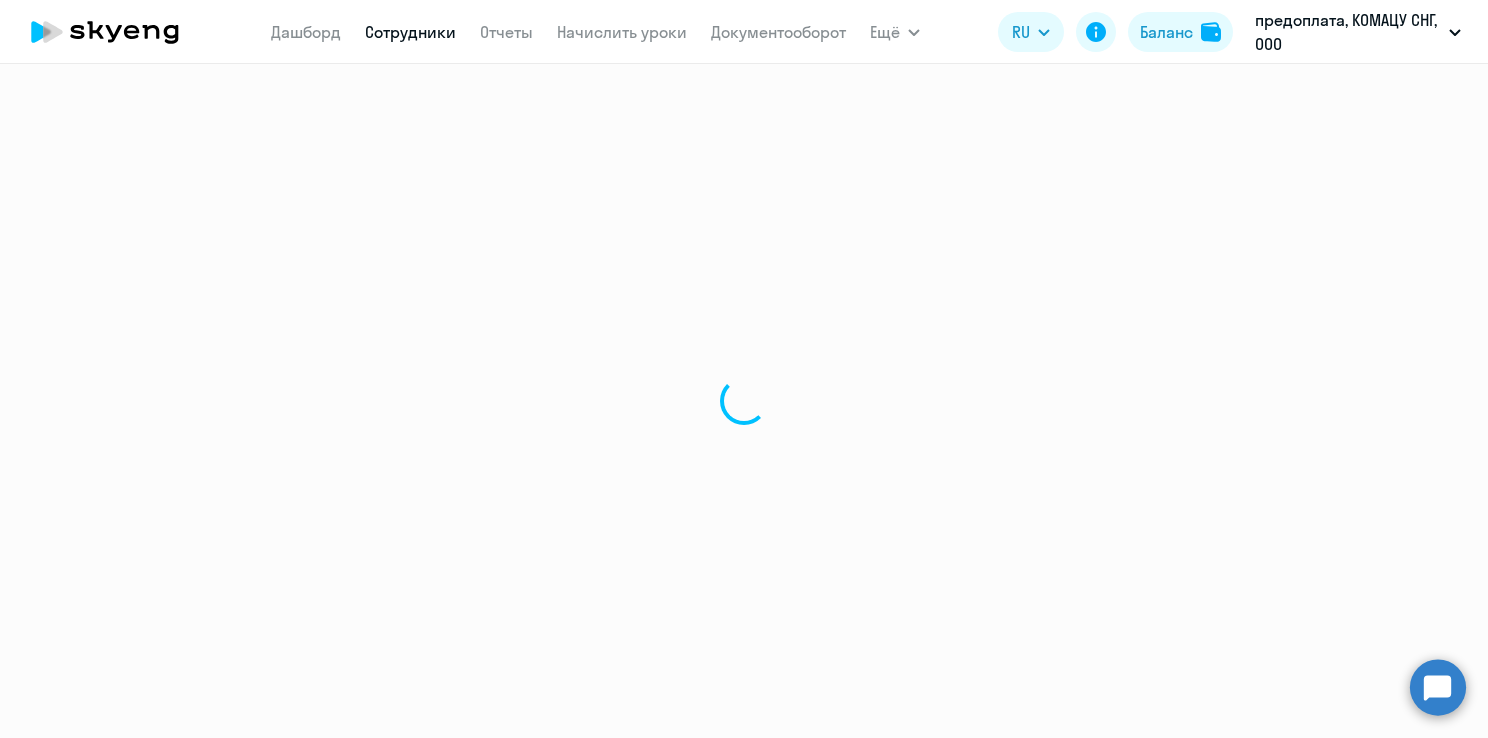 scroll, scrollTop: 0, scrollLeft: 0, axis: both 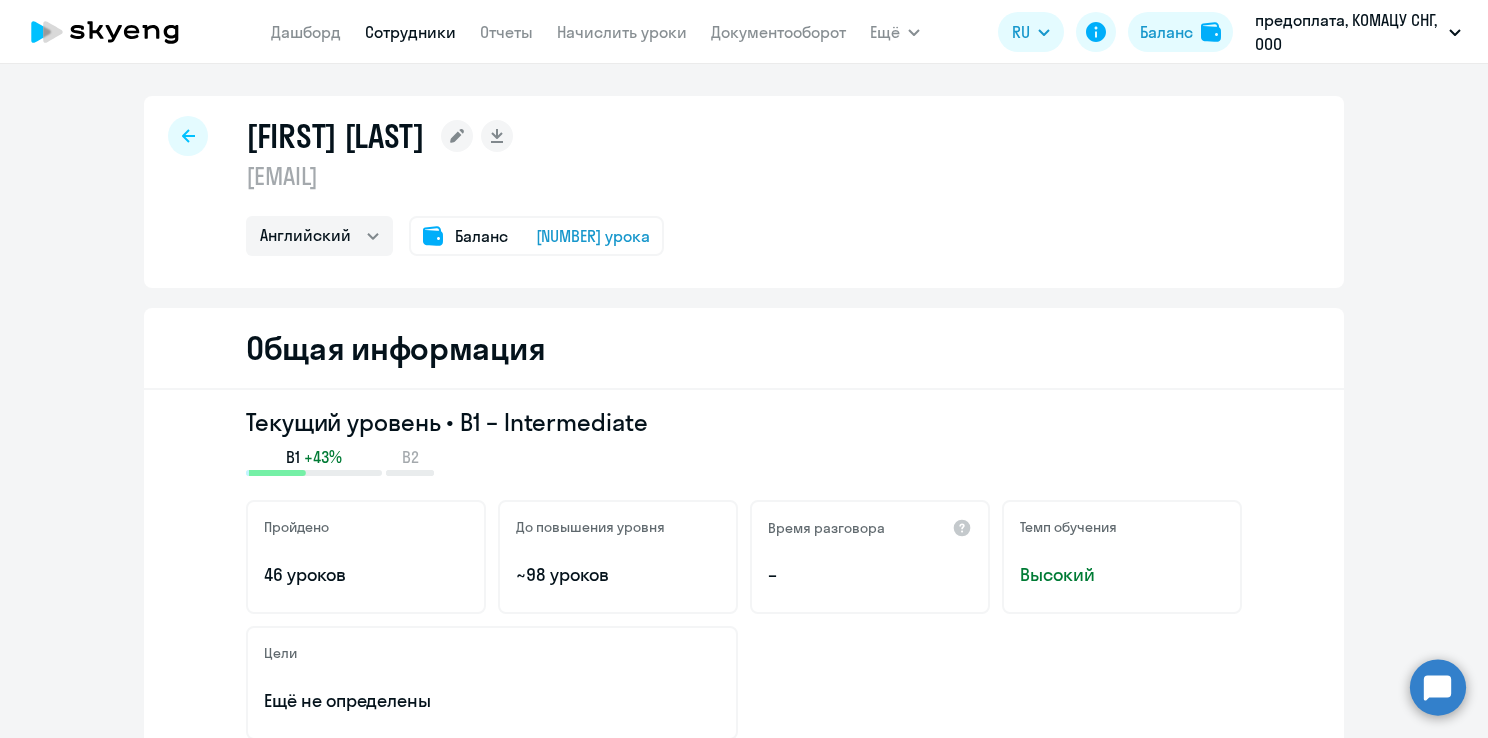 click on "Баланс [NUMBER] урока" 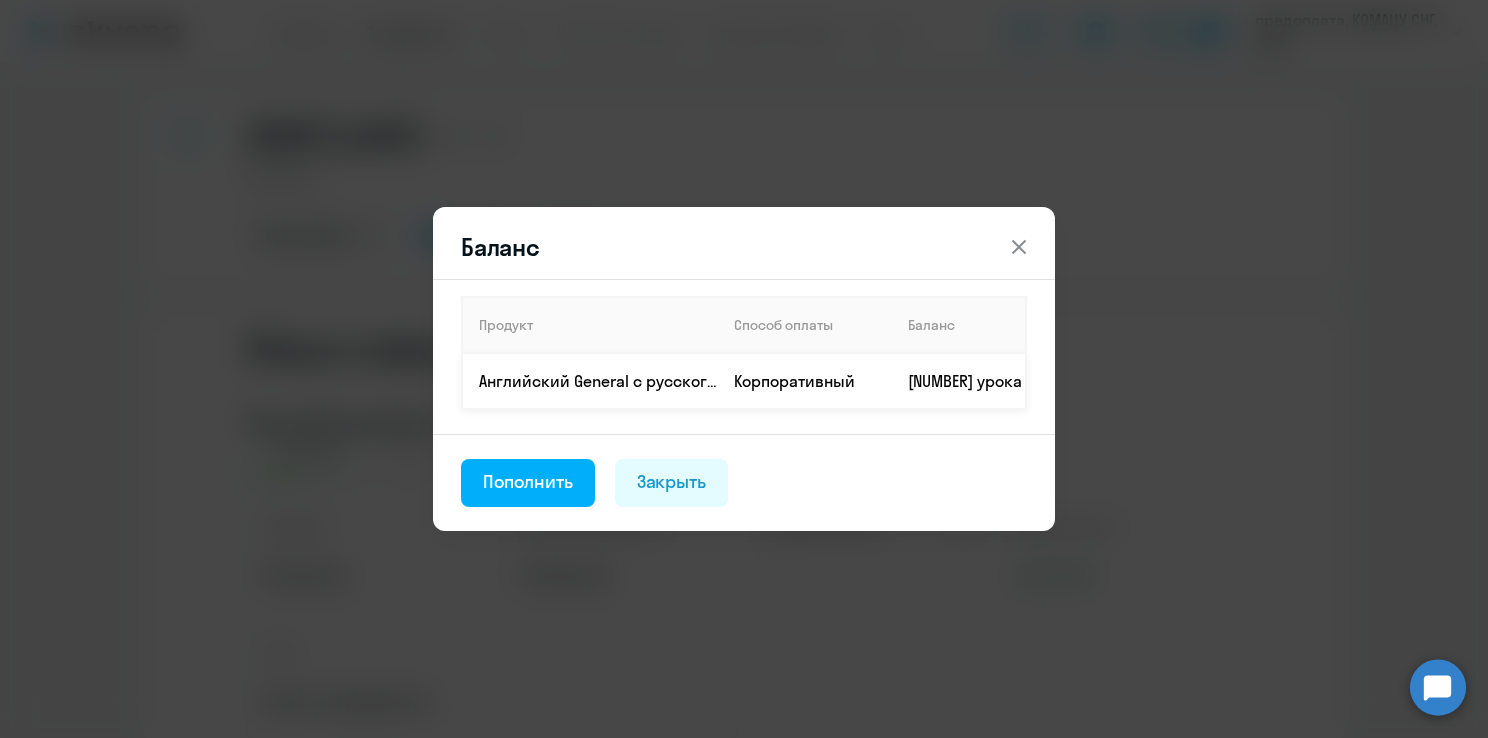 click on "[NUMBER] урока" at bounding box center [959, 381] 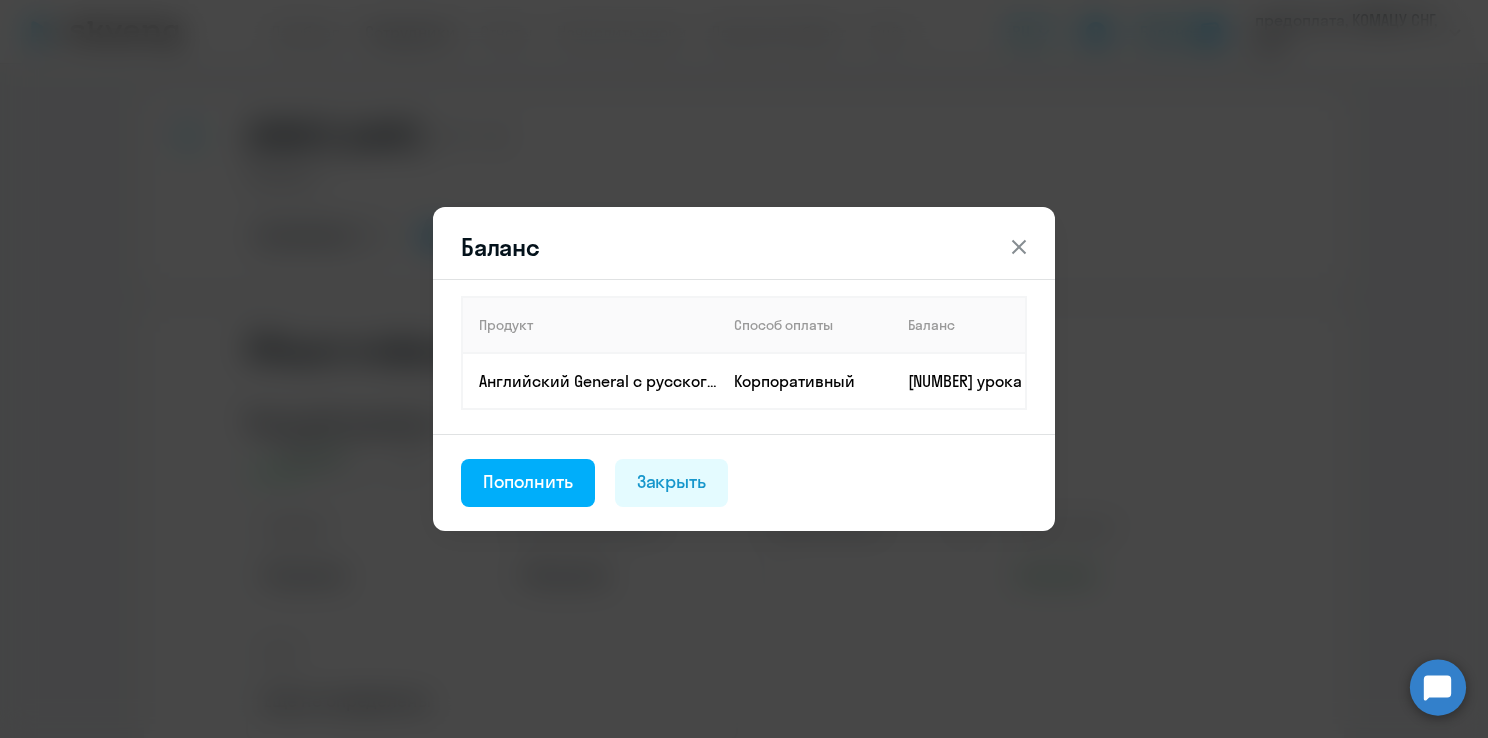 click 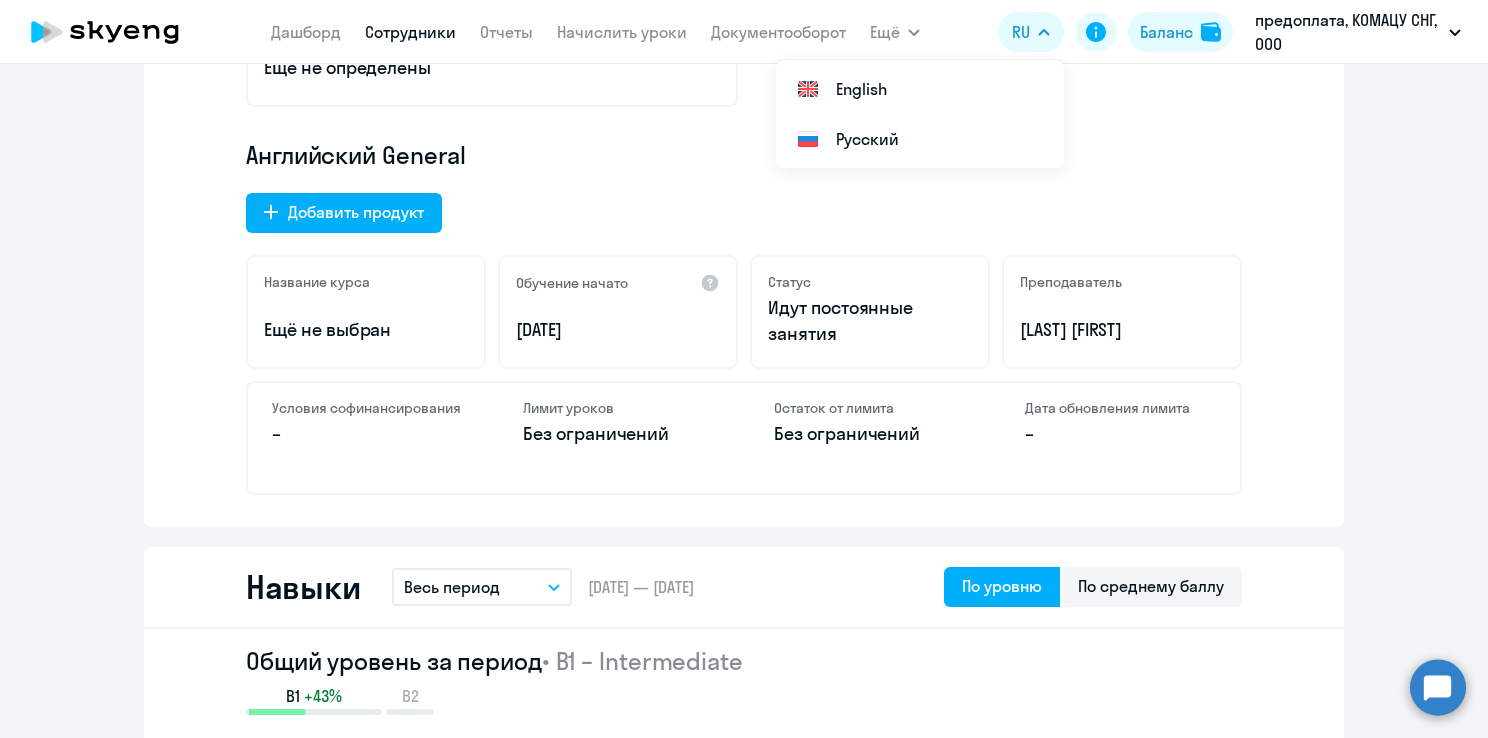 scroll, scrollTop: 0, scrollLeft: 0, axis: both 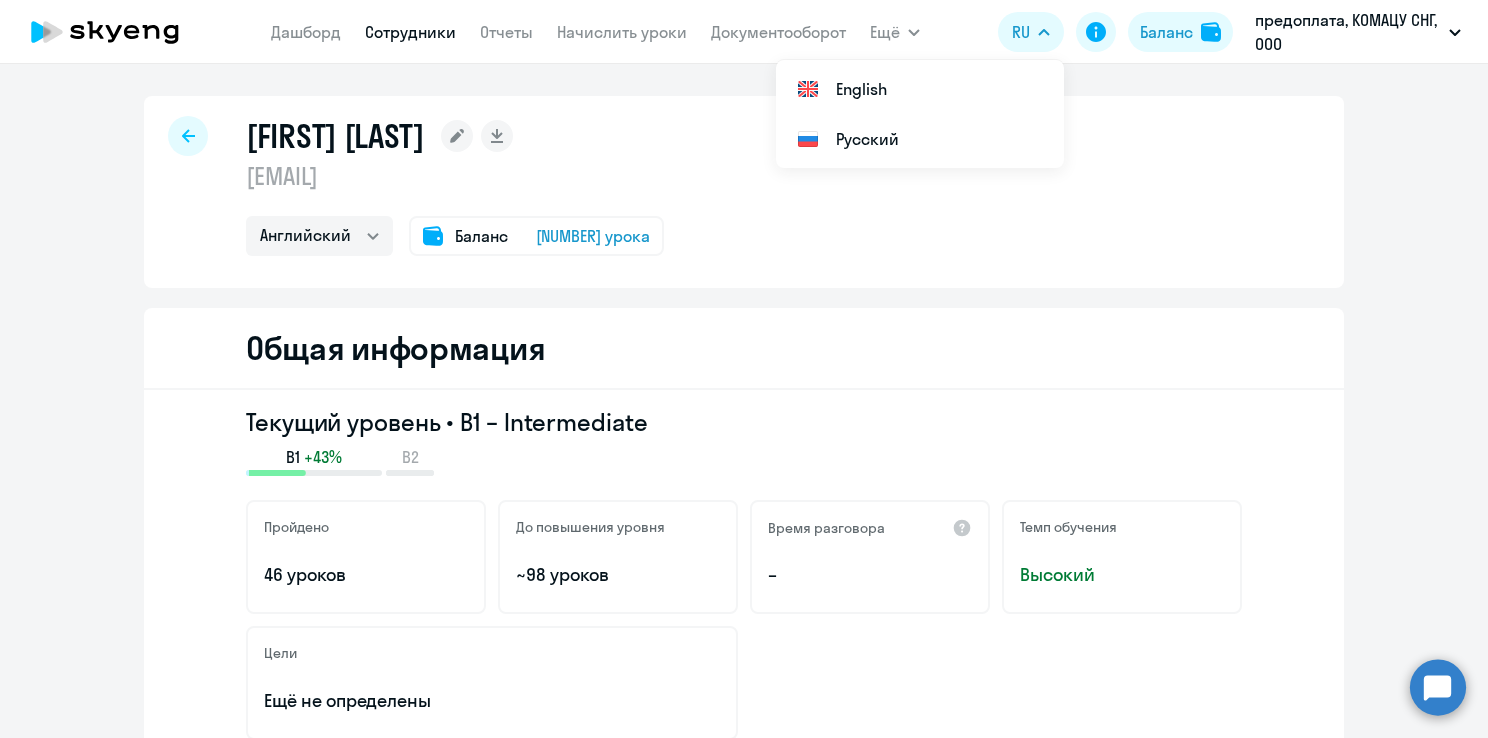 click on "Баланс [NUMBER] урока" 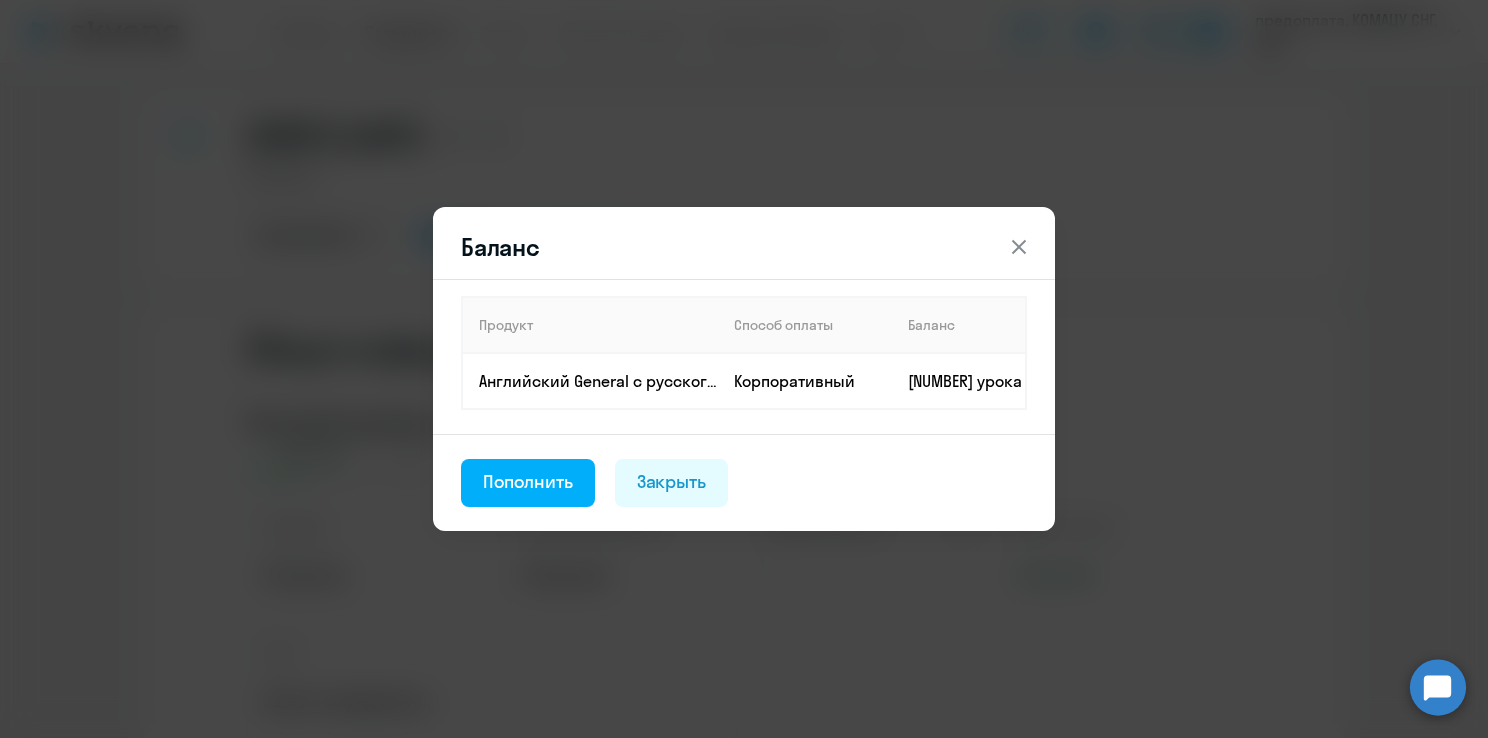 click at bounding box center [1019, 247] 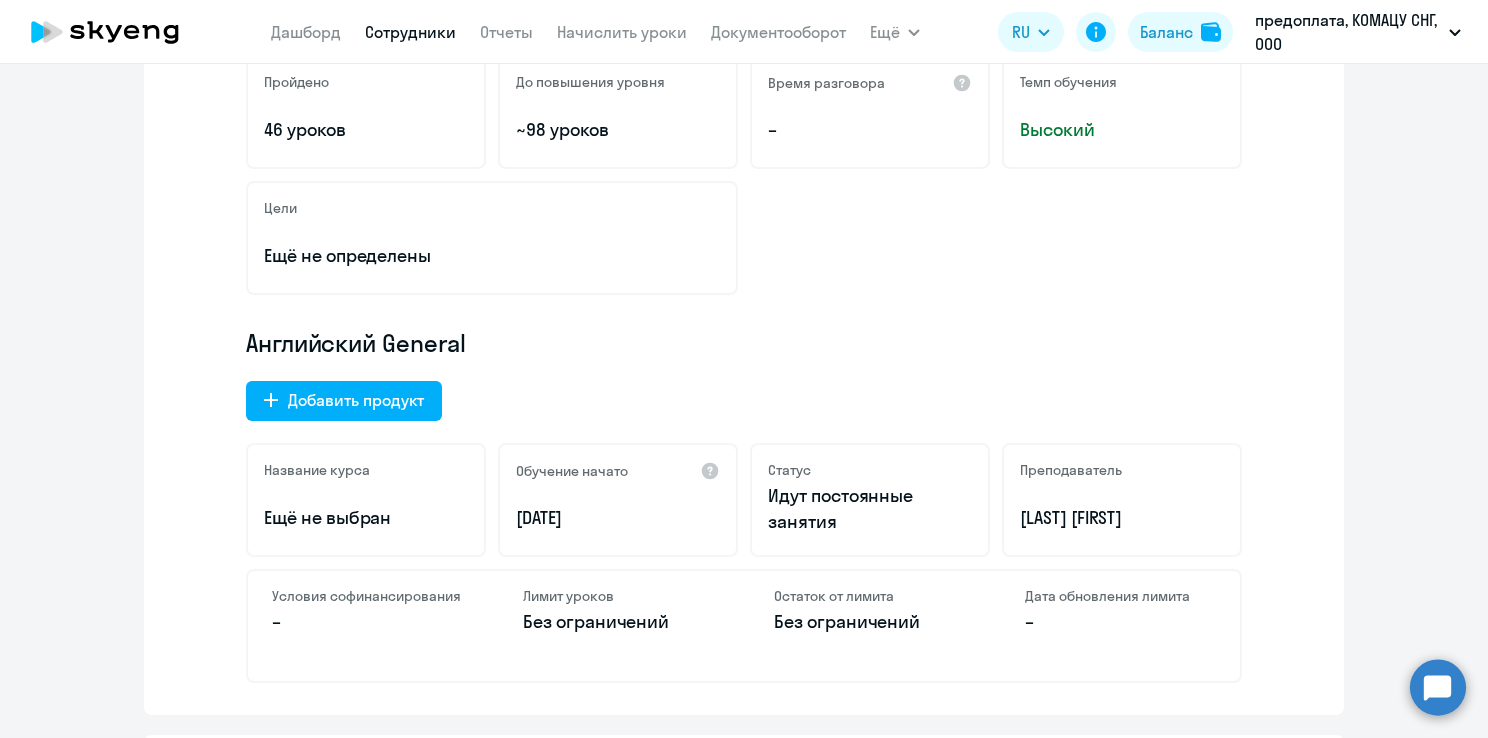 scroll, scrollTop: 0, scrollLeft: 0, axis: both 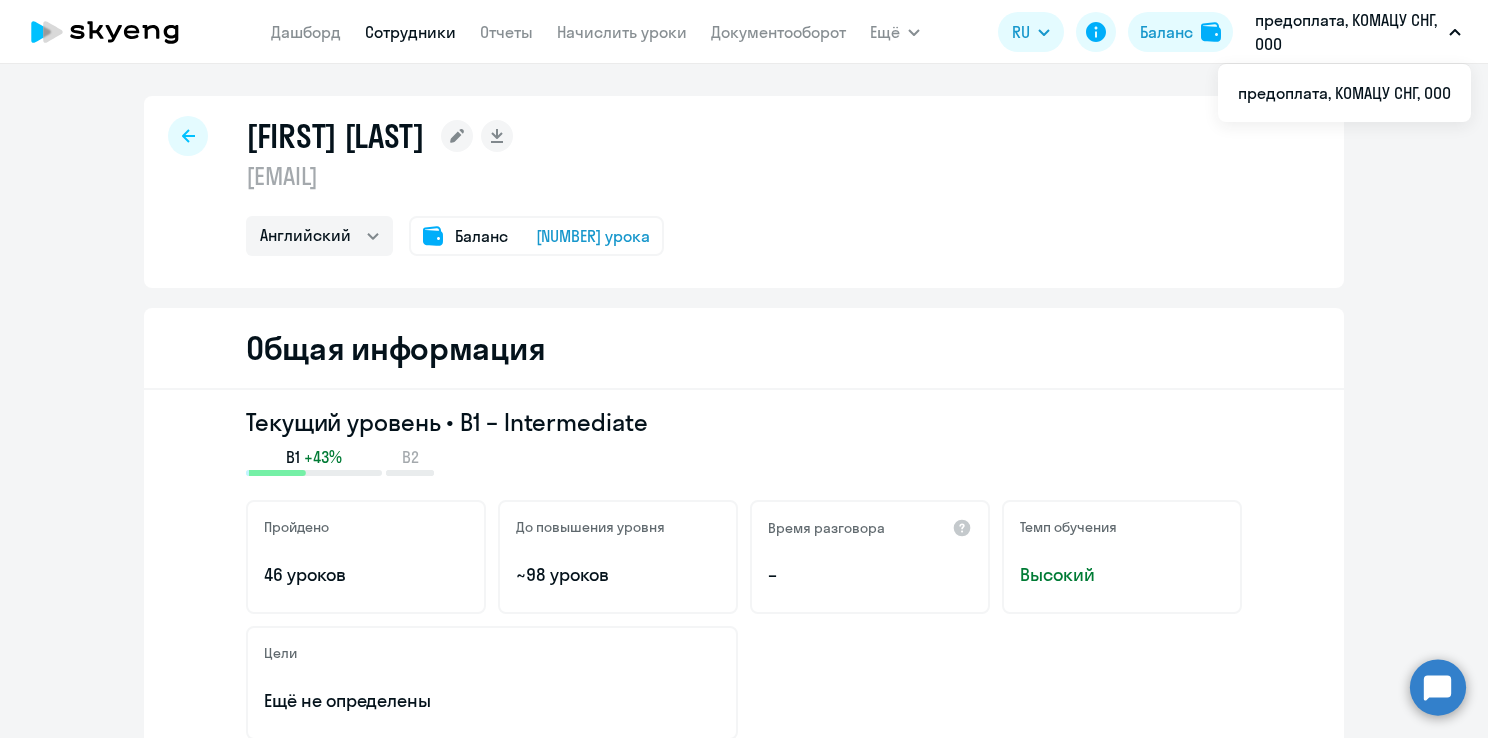 click on "предоплата, КОМАЦУ СНГ, ООО" at bounding box center (1348, 32) 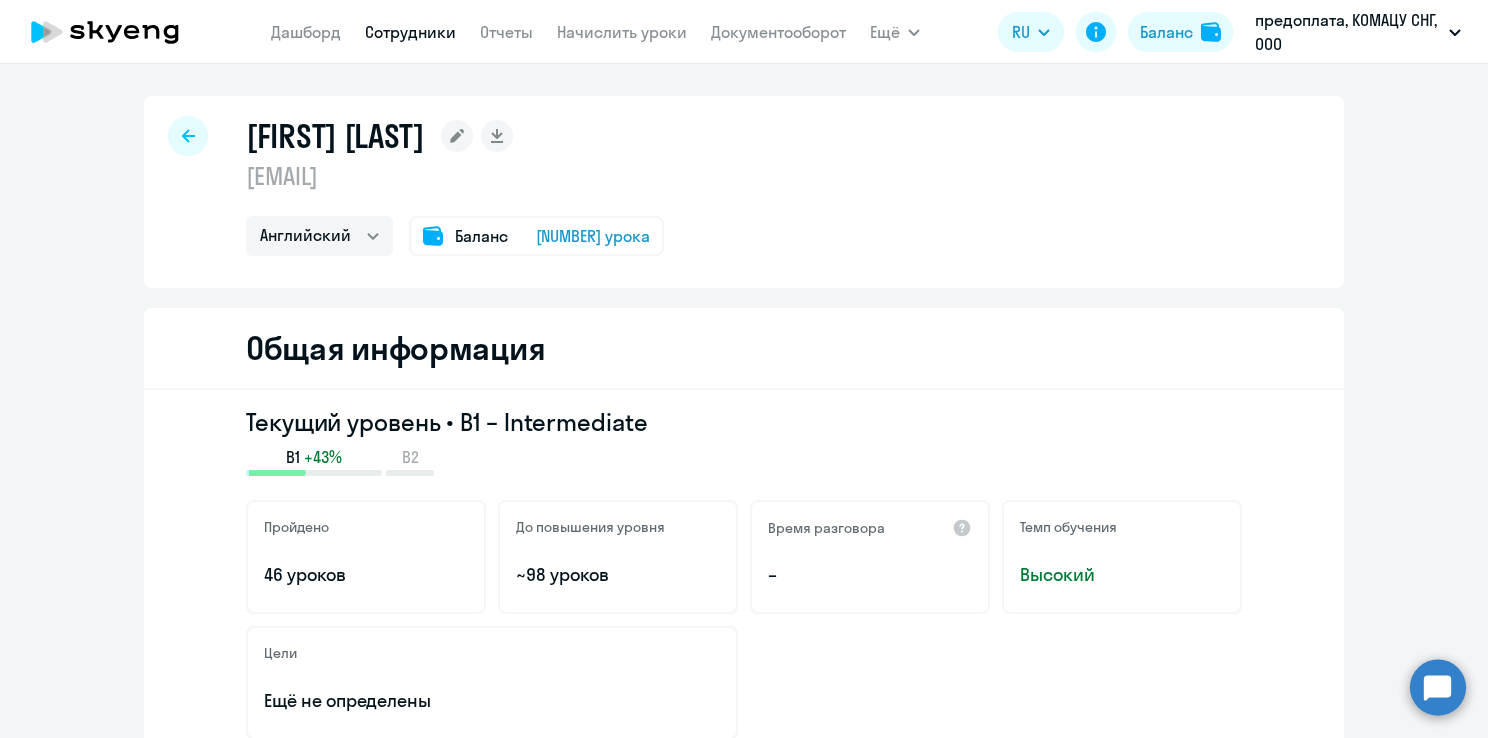 click on "предоплата, КОМАЦУ СНГ, ООО" at bounding box center (1348, 32) 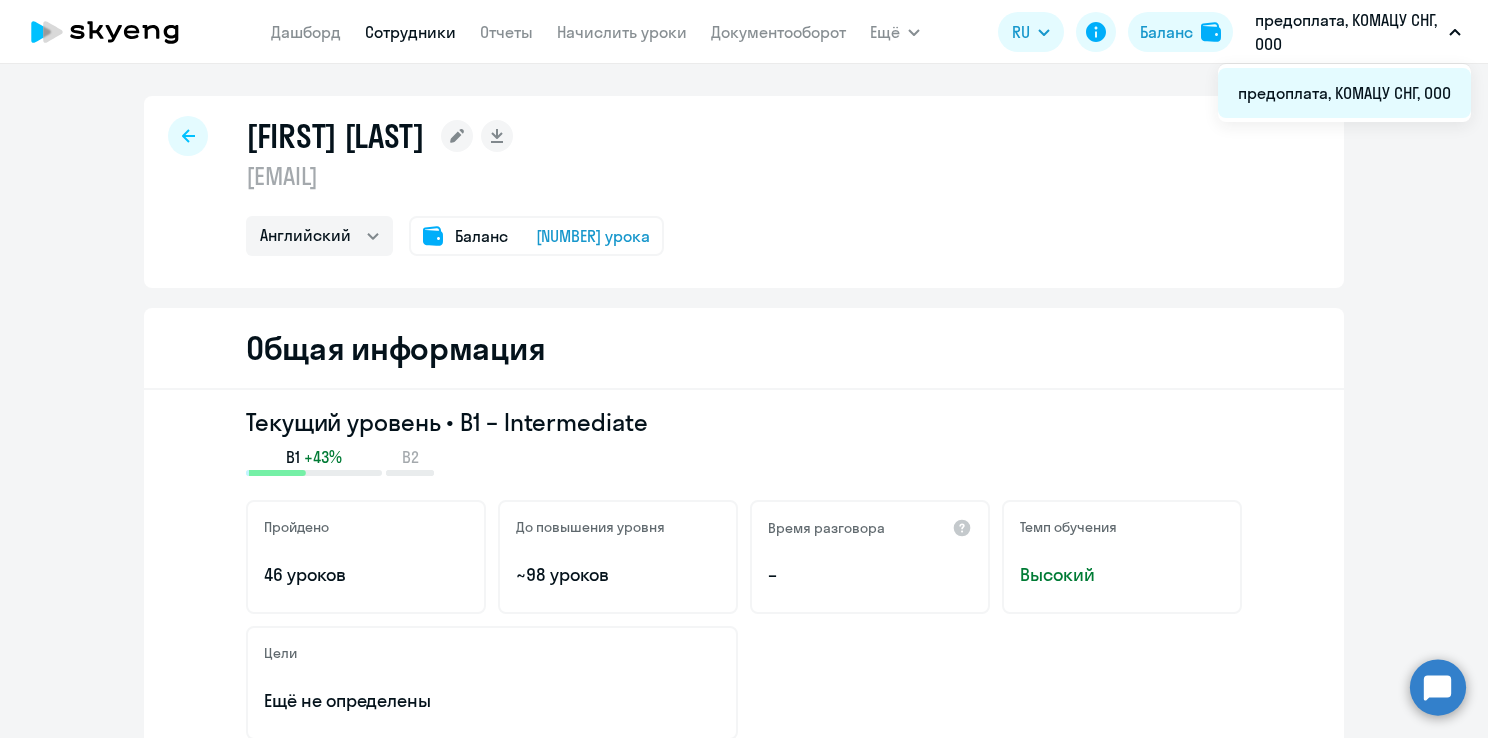 click on "предоплата, КОМАЦУ СНГ, ООО" at bounding box center (1344, 93) 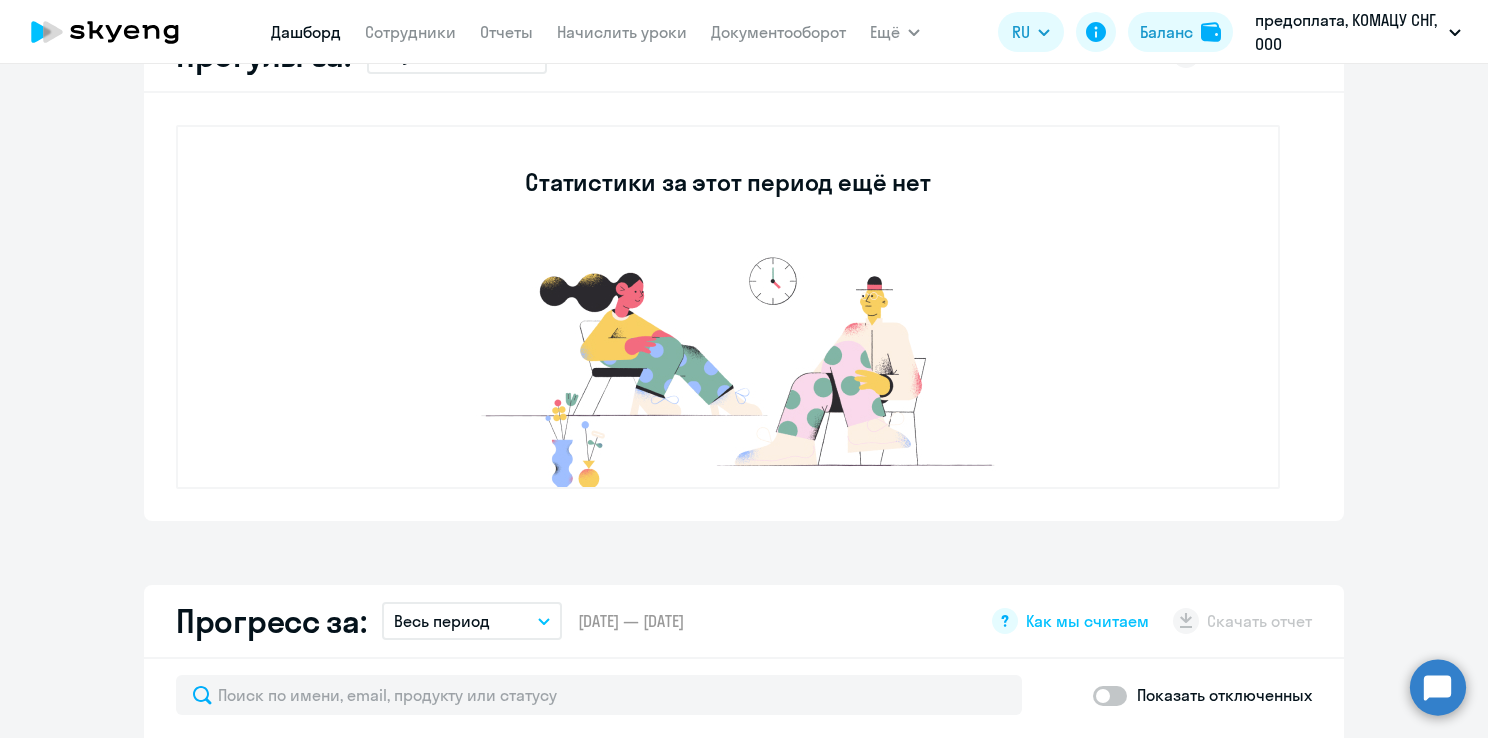 select on "30" 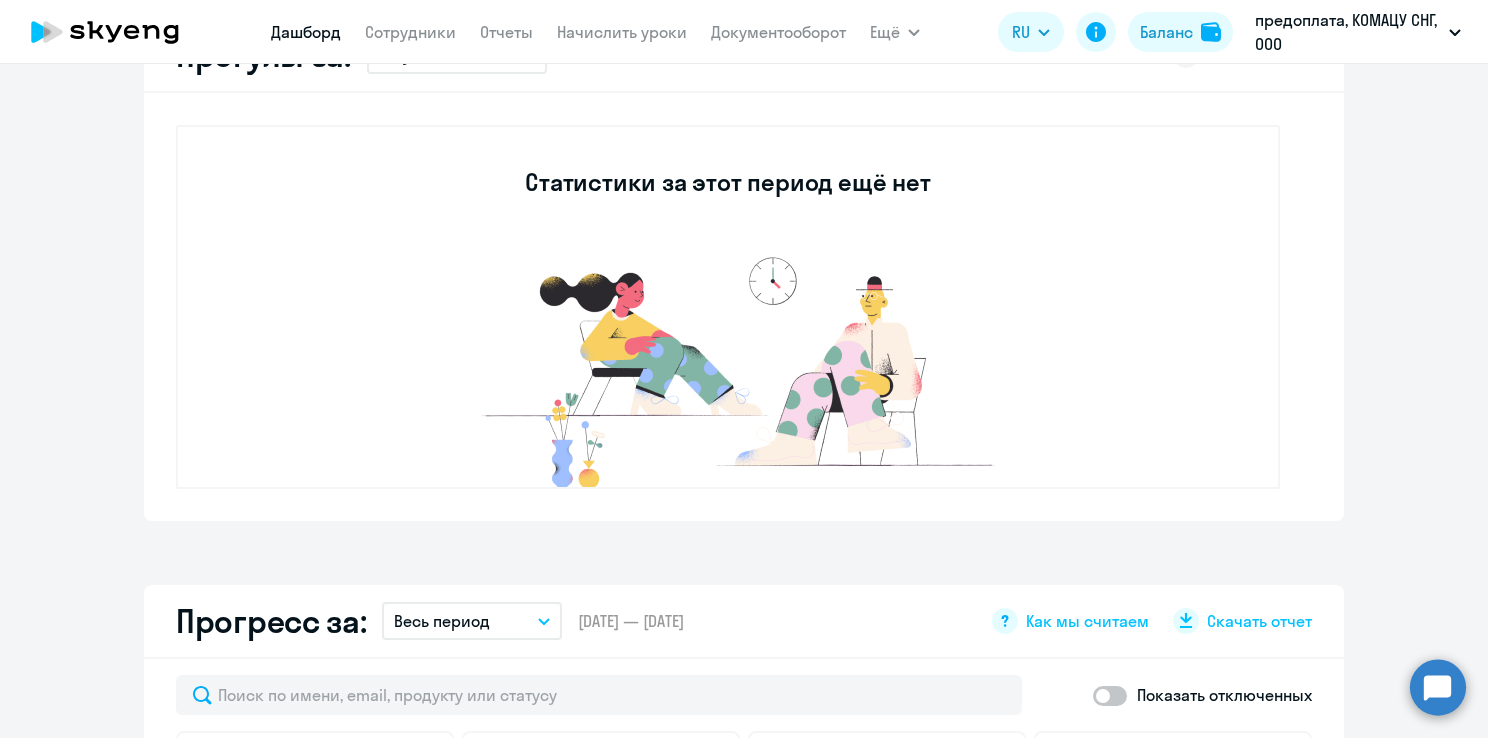 scroll, scrollTop: 1266, scrollLeft: 0, axis: vertical 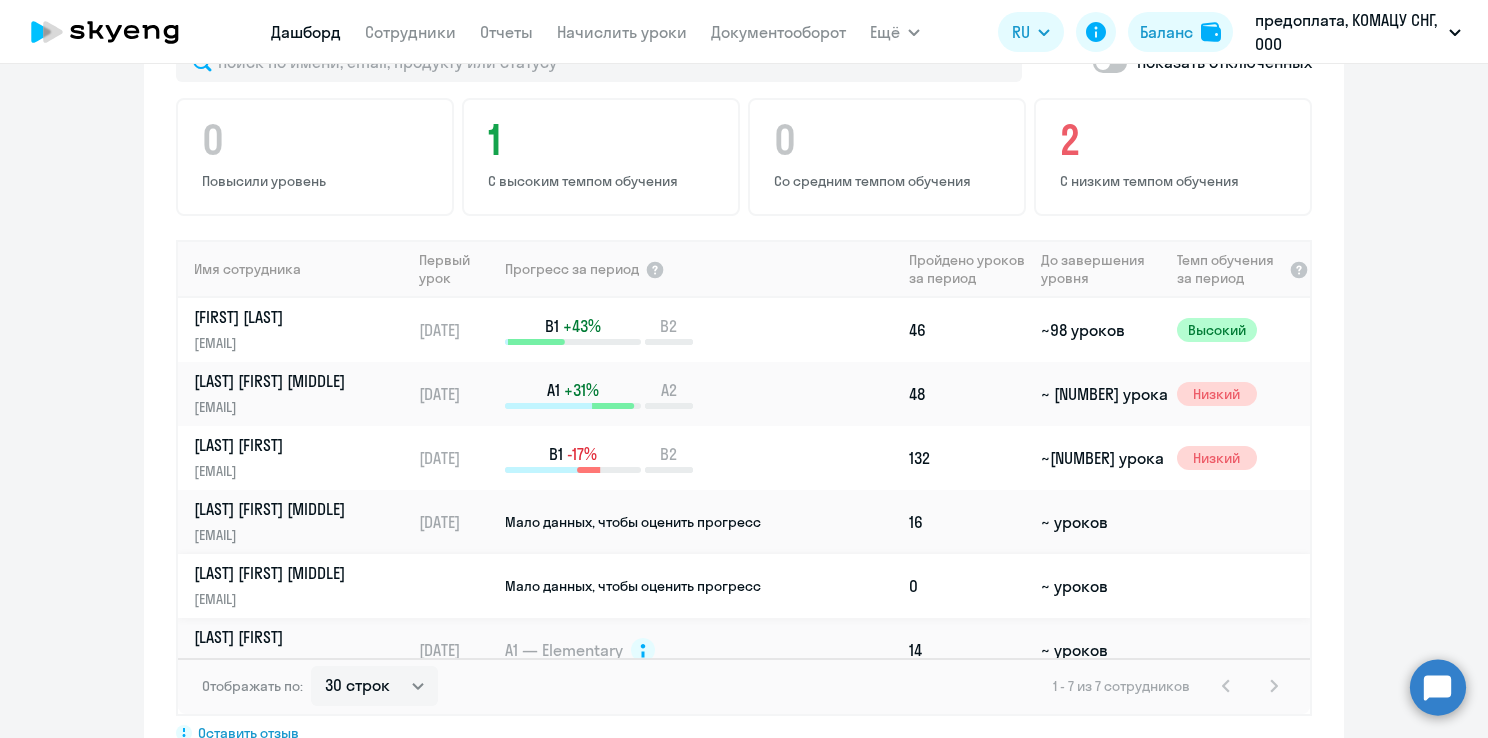 click on "Мало данных, чтобы оценить прогресс" 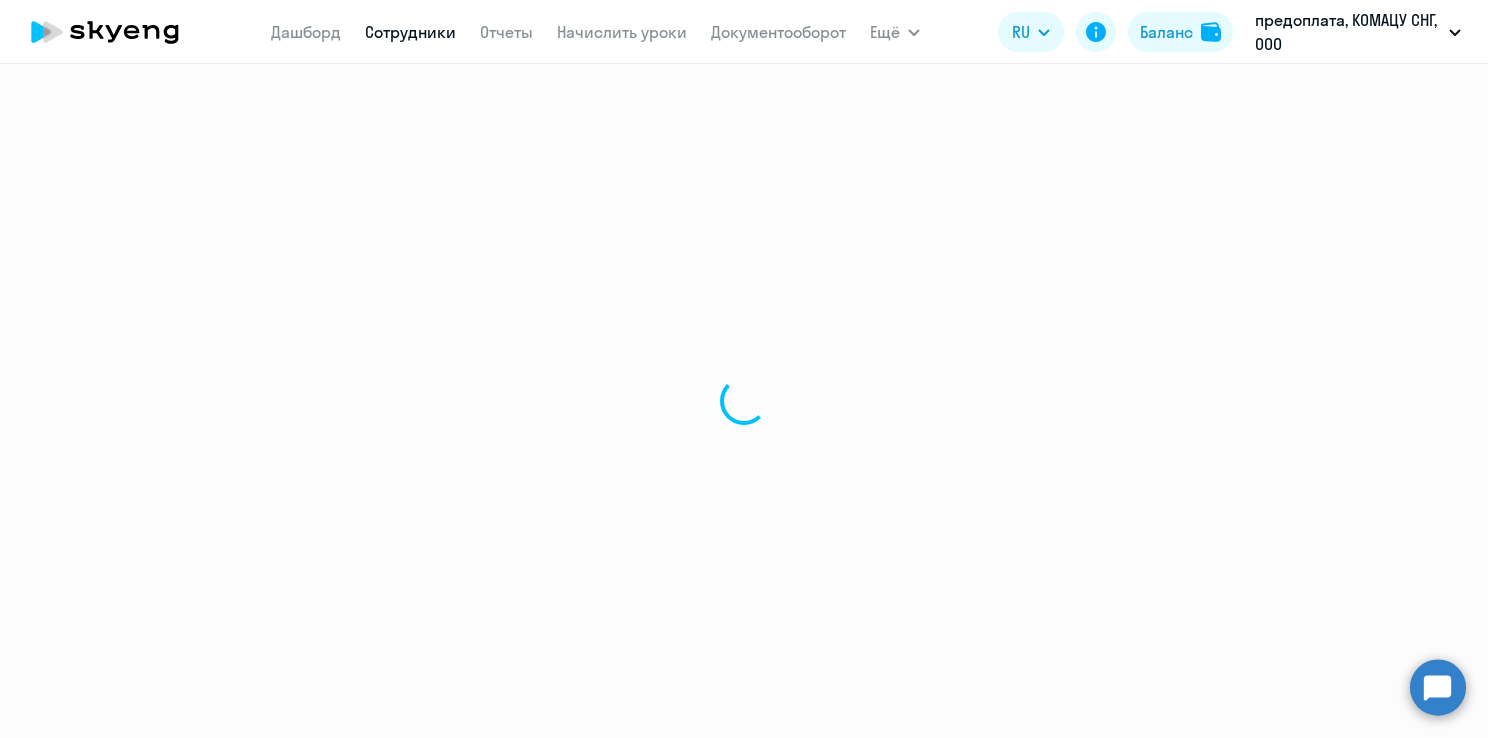 scroll, scrollTop: 0, scrollLeft: 0, axis: both 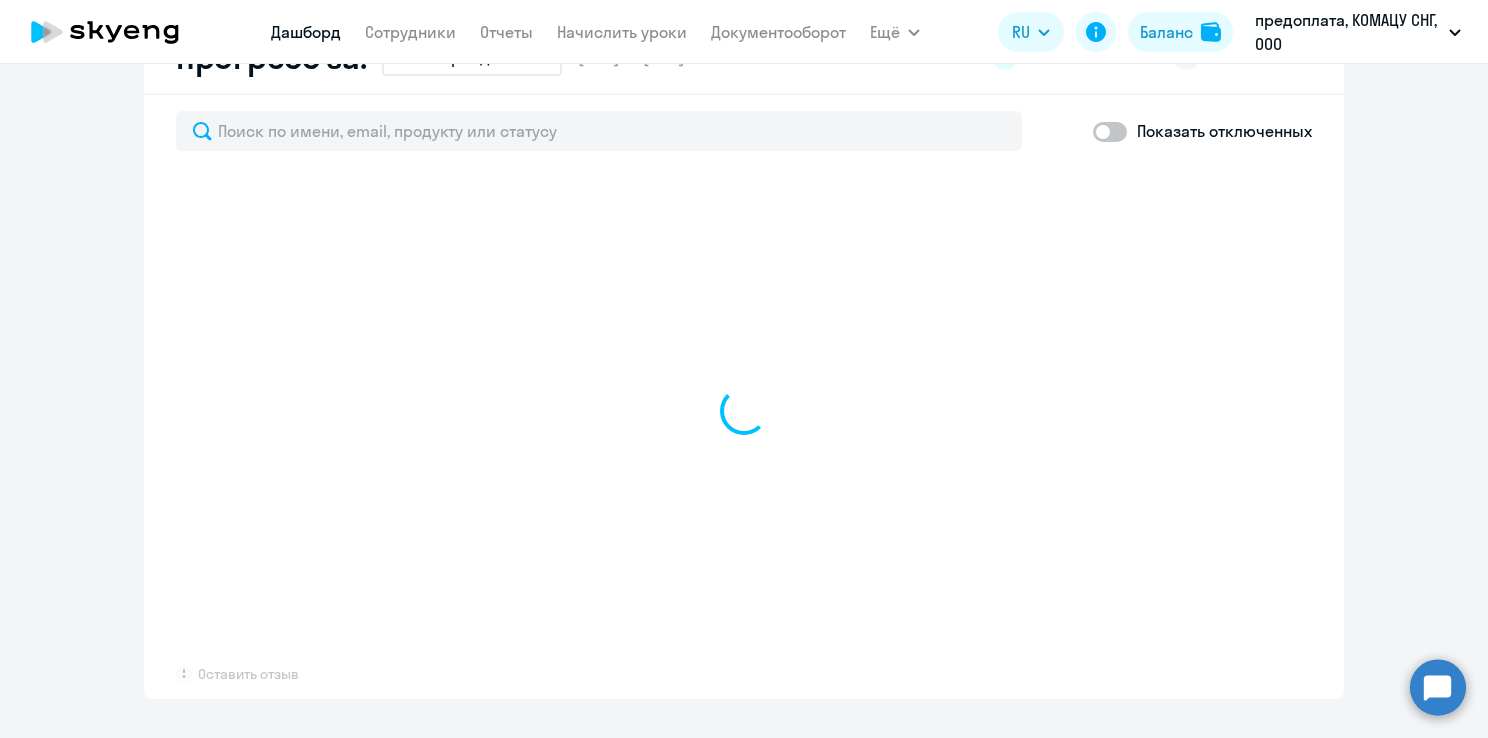 select on "30" 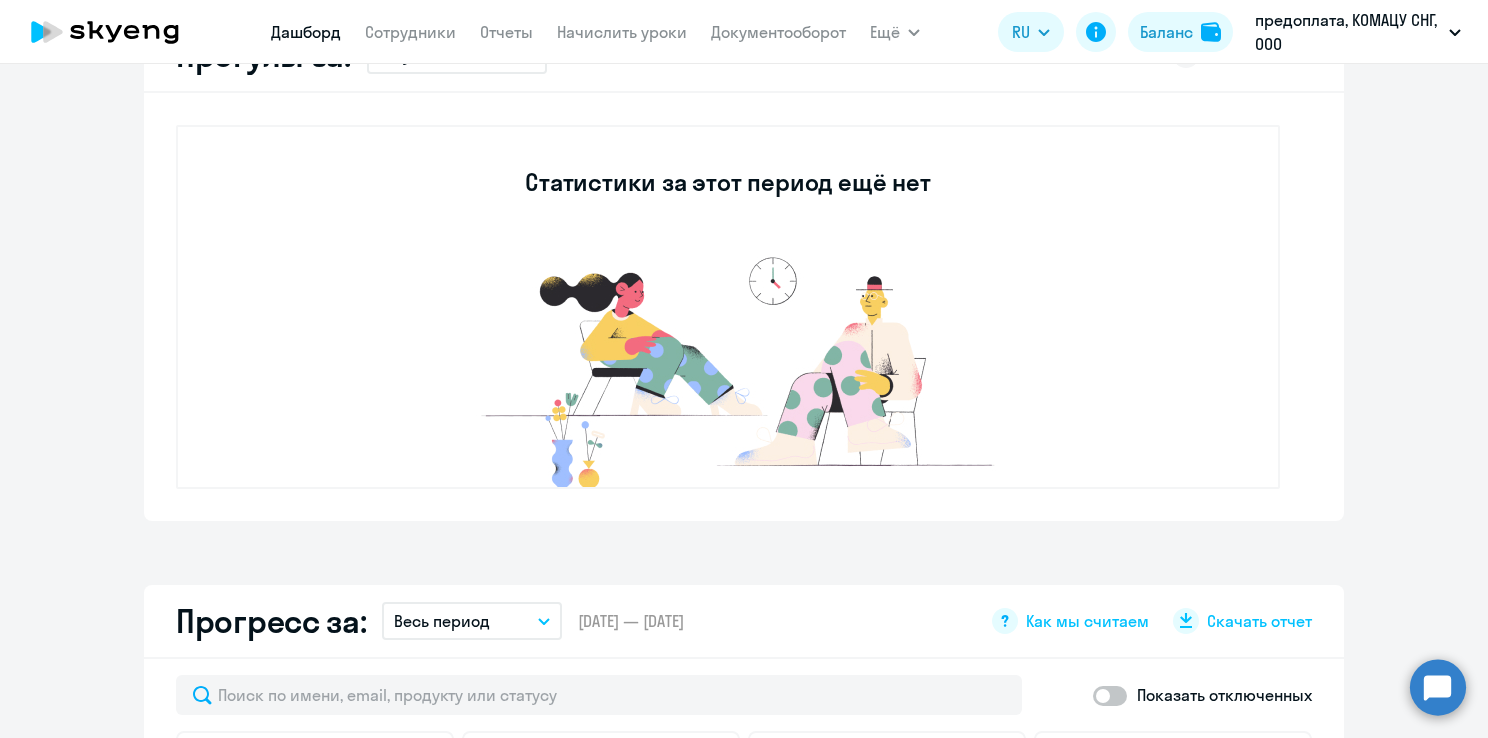 scroll, scrollTop: 1266, scrollLeft: 0, axis: vertical 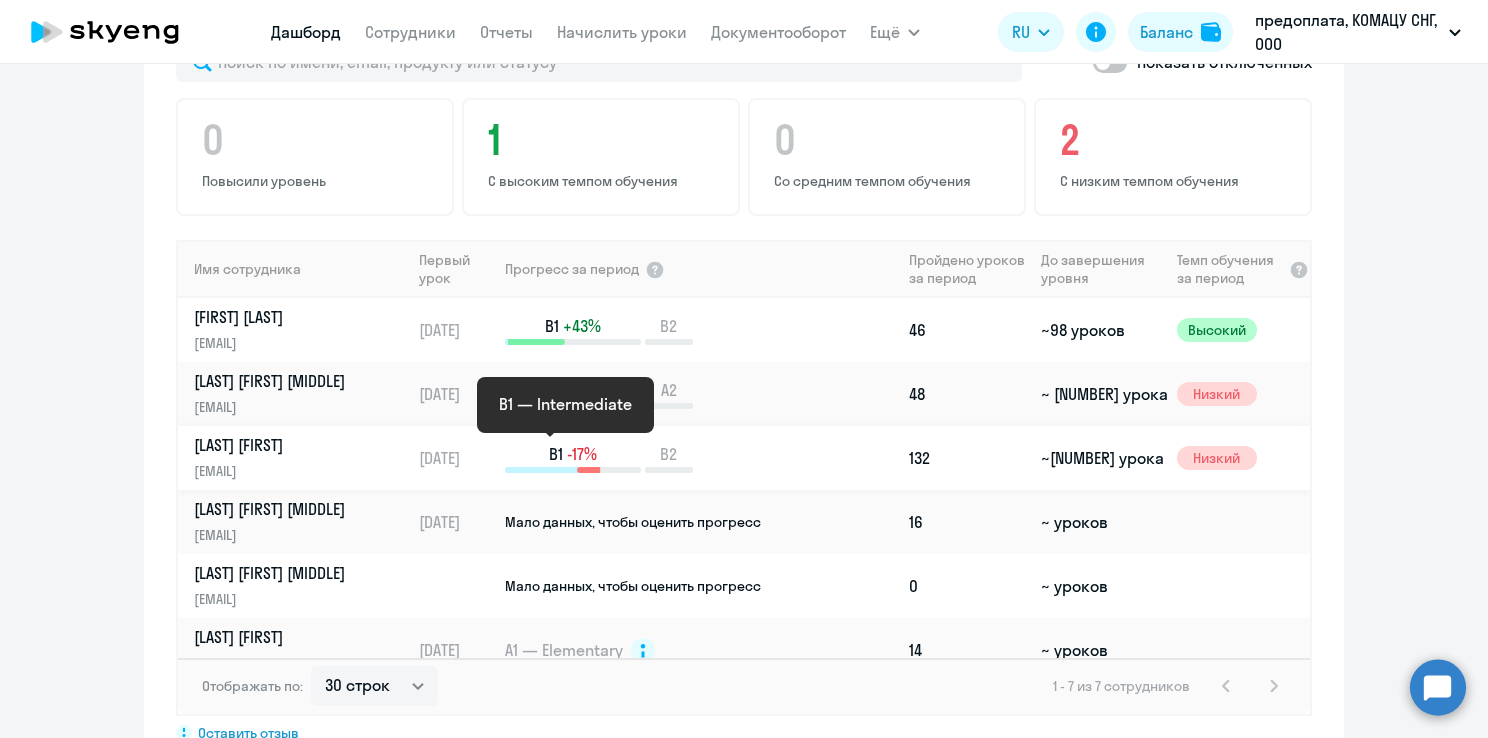 click 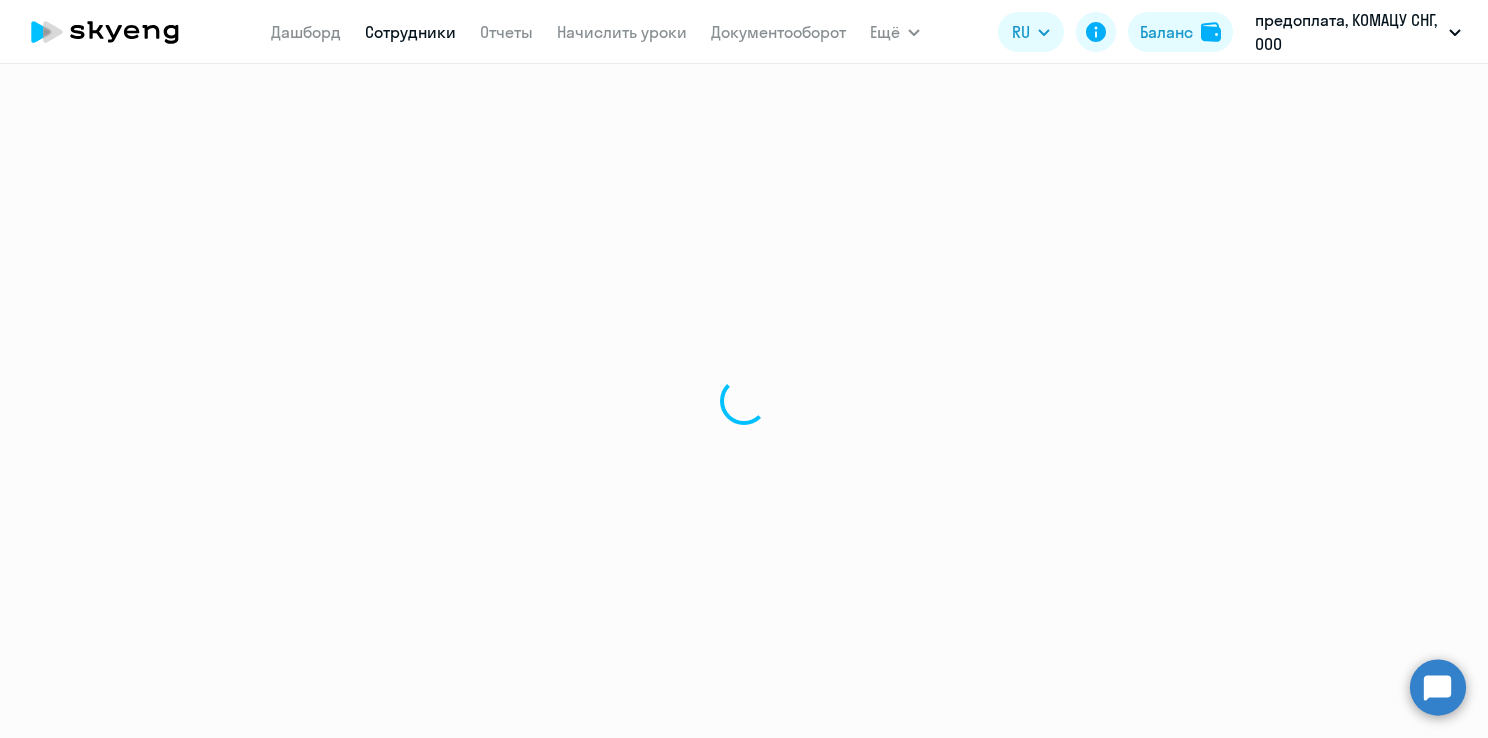 scroll, scrollTop: 0, scrollLeft: 0, axis: both 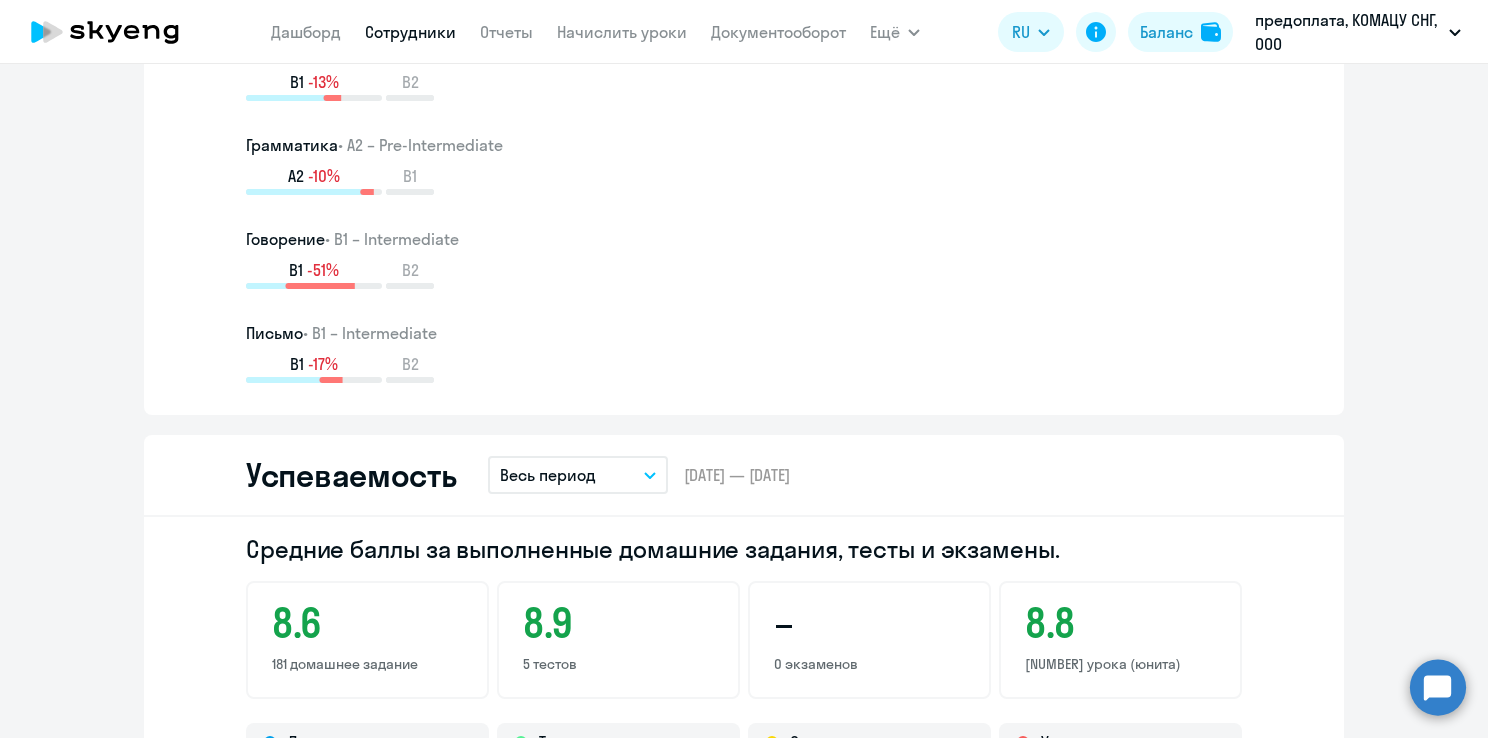 click on "Весь период" at bounding box center (578, 475) 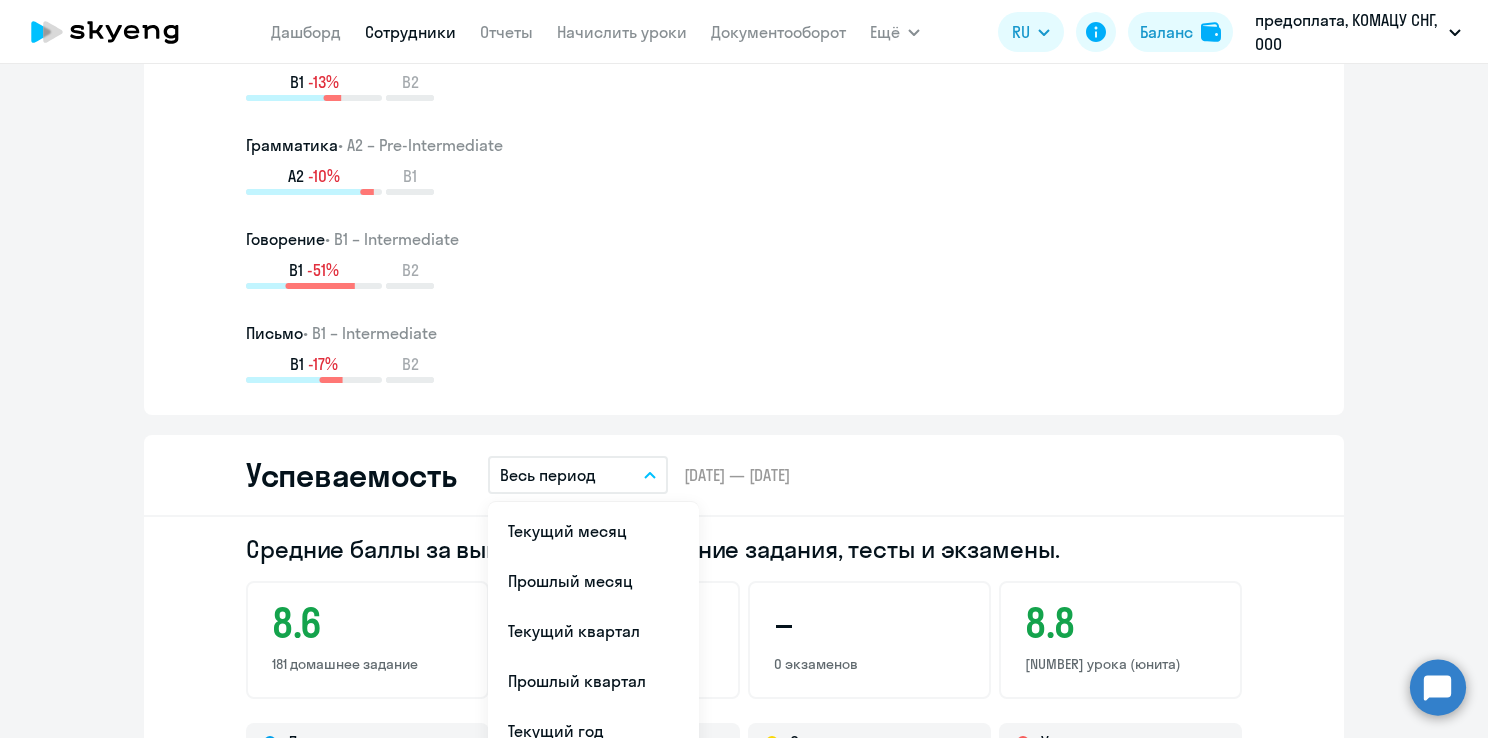 click on "Успеваемость  Весь период
Текущий месяц   Прошлый месяц   Текущий квартал   Прошлый квартал   Текущий год   Прошлый год   Весь период   Собственный период...  –  [DATE] — [DATE]" 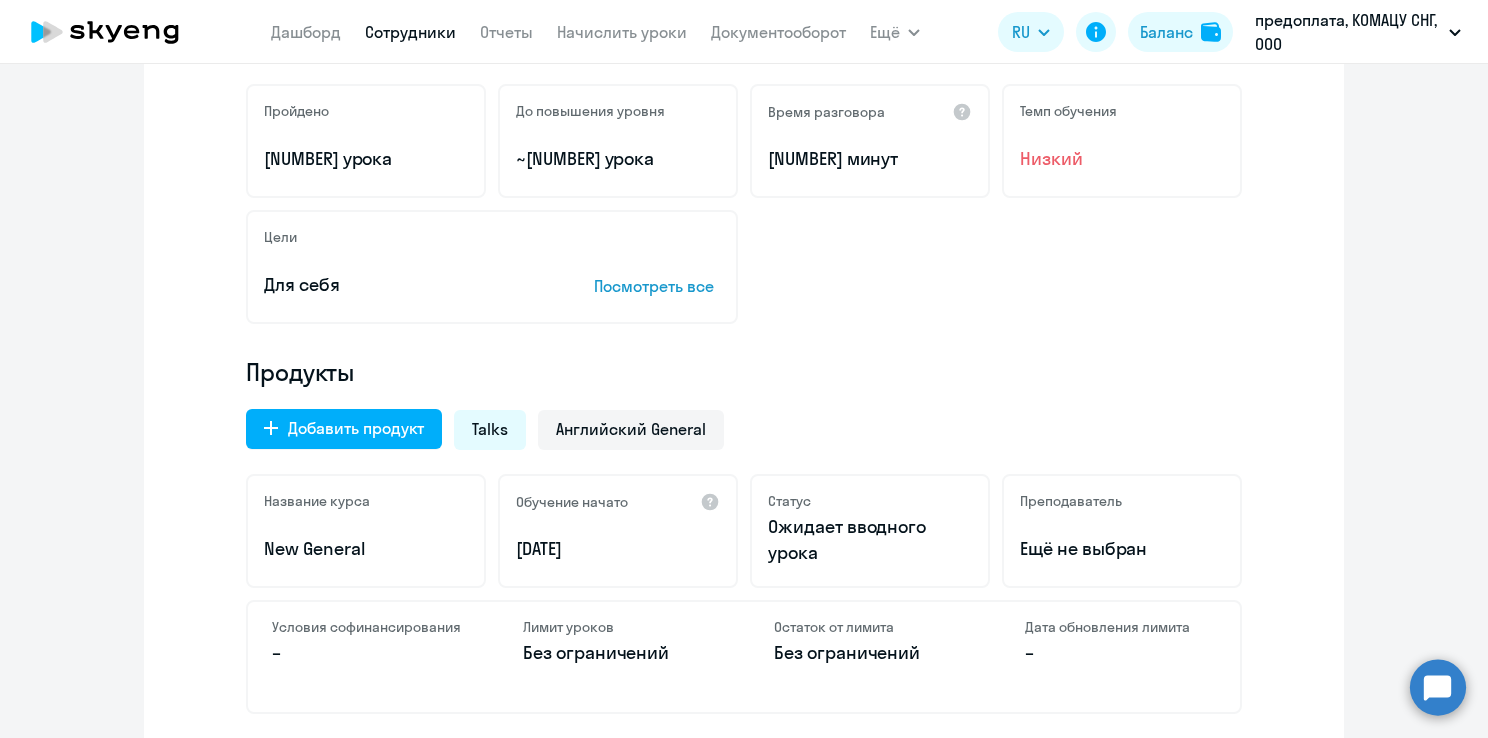 scroll, scrollTop: 0, scrollLeft: 0, axis: both 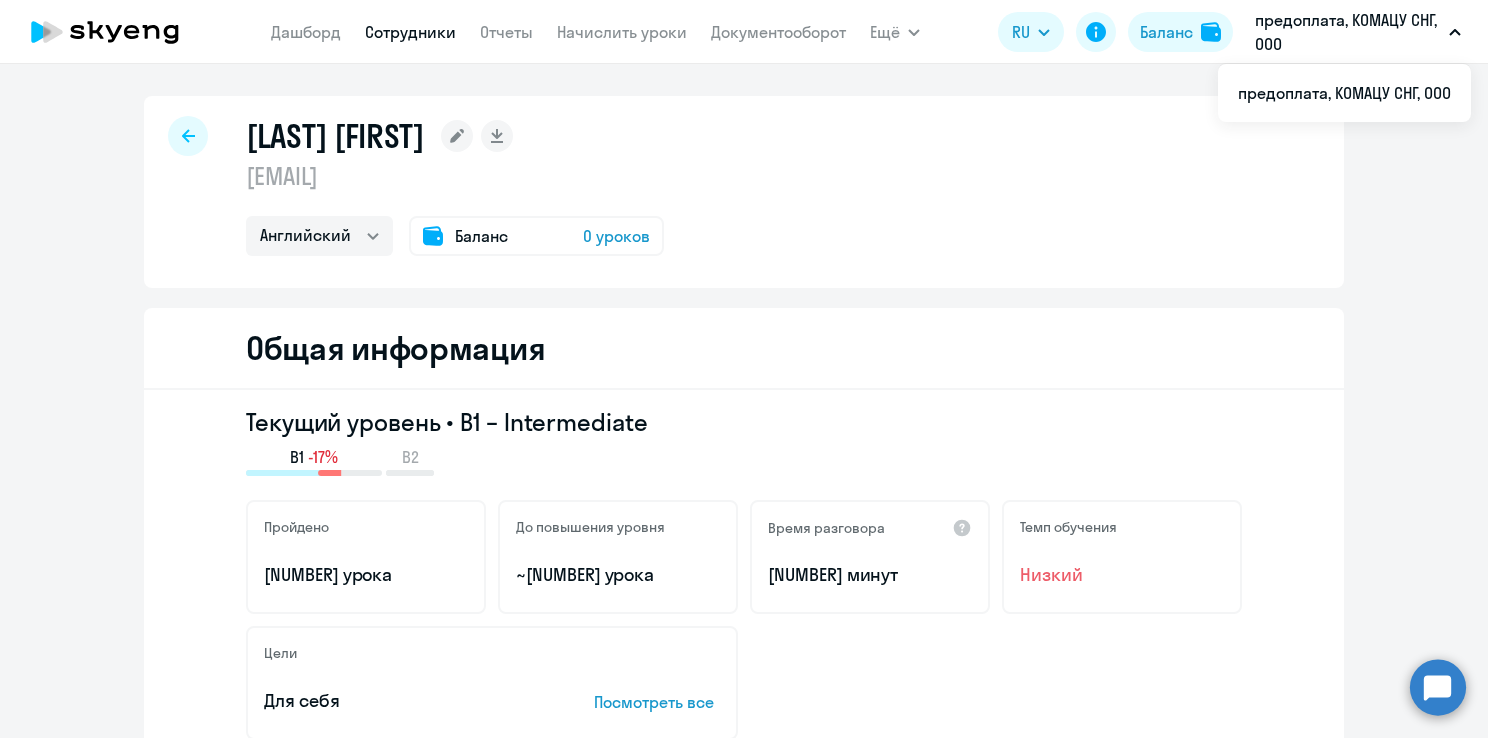click 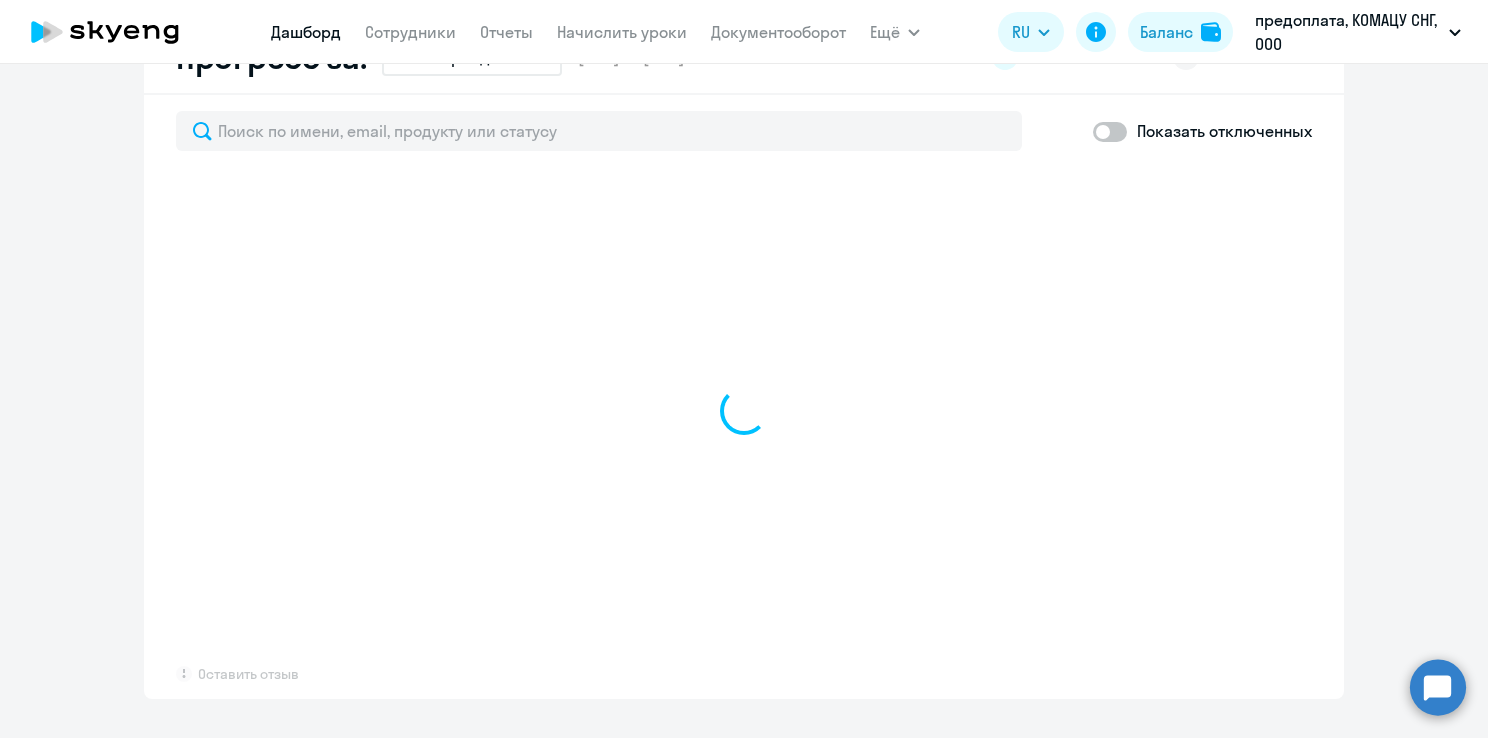 scroll, scrollTop: 564, scrollLeft: 0, axis: vertical 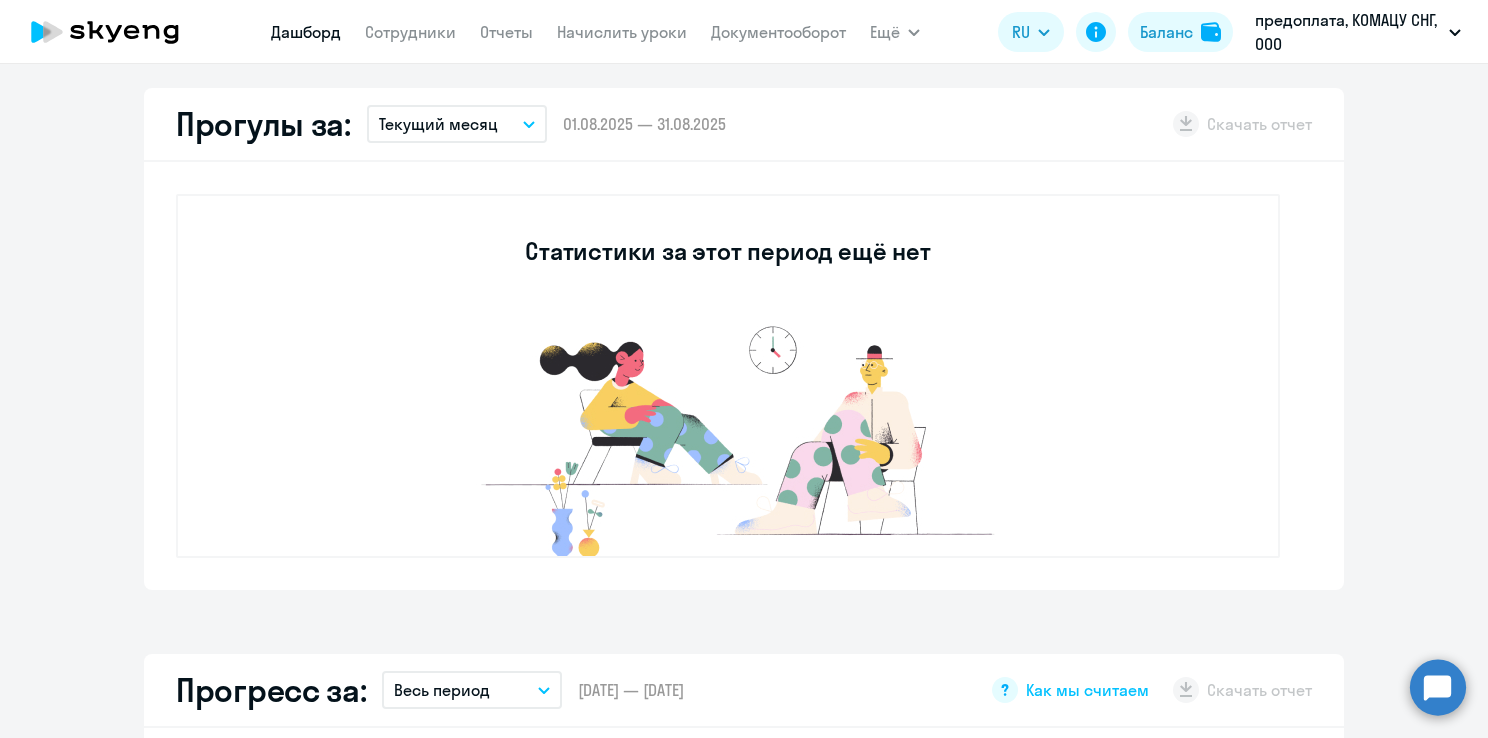 select on "30" 